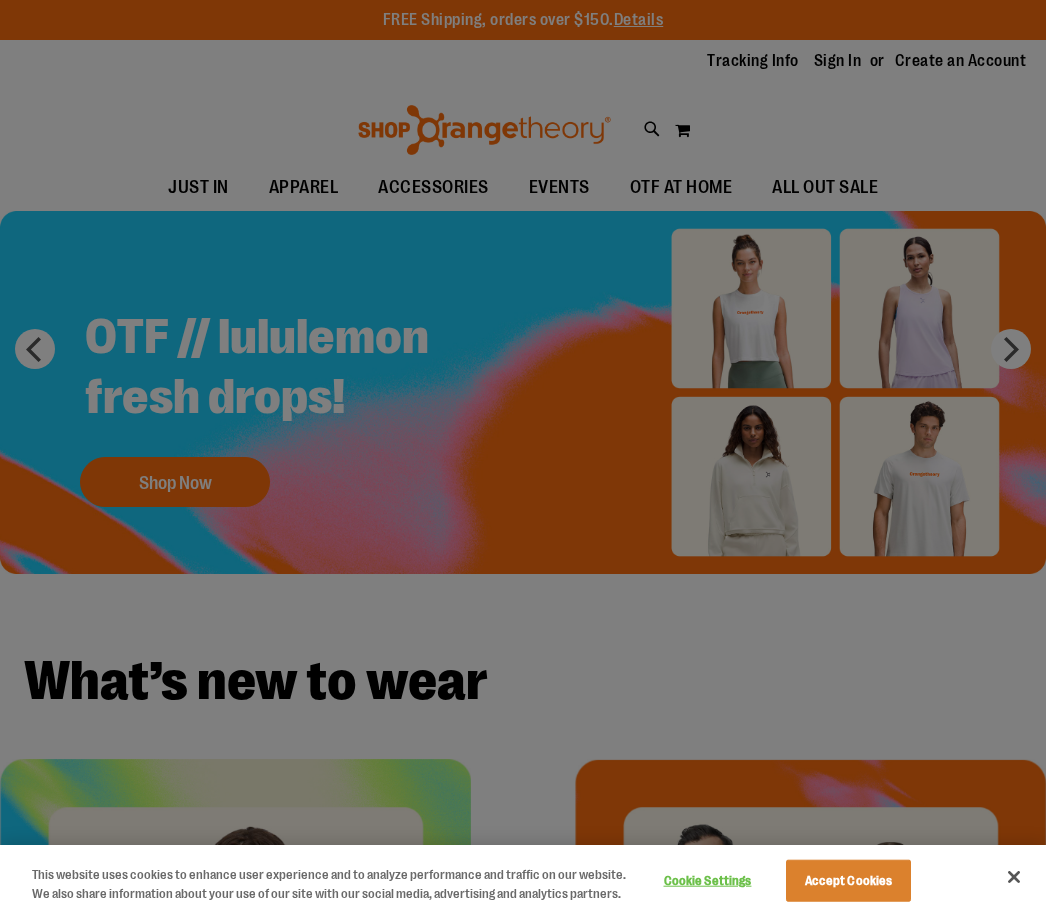 scroll, scrollTop: 0, scrollLeft: 0, axis: both 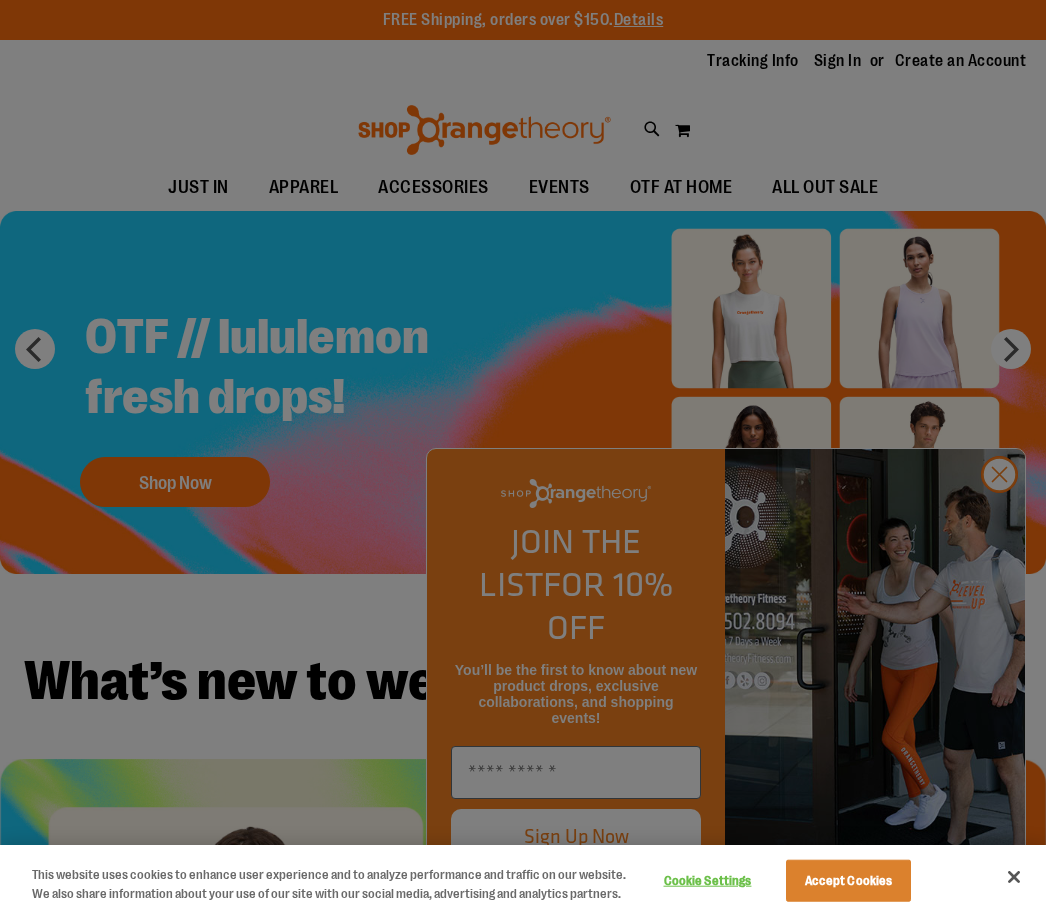 click at bounding box center (523, 457) 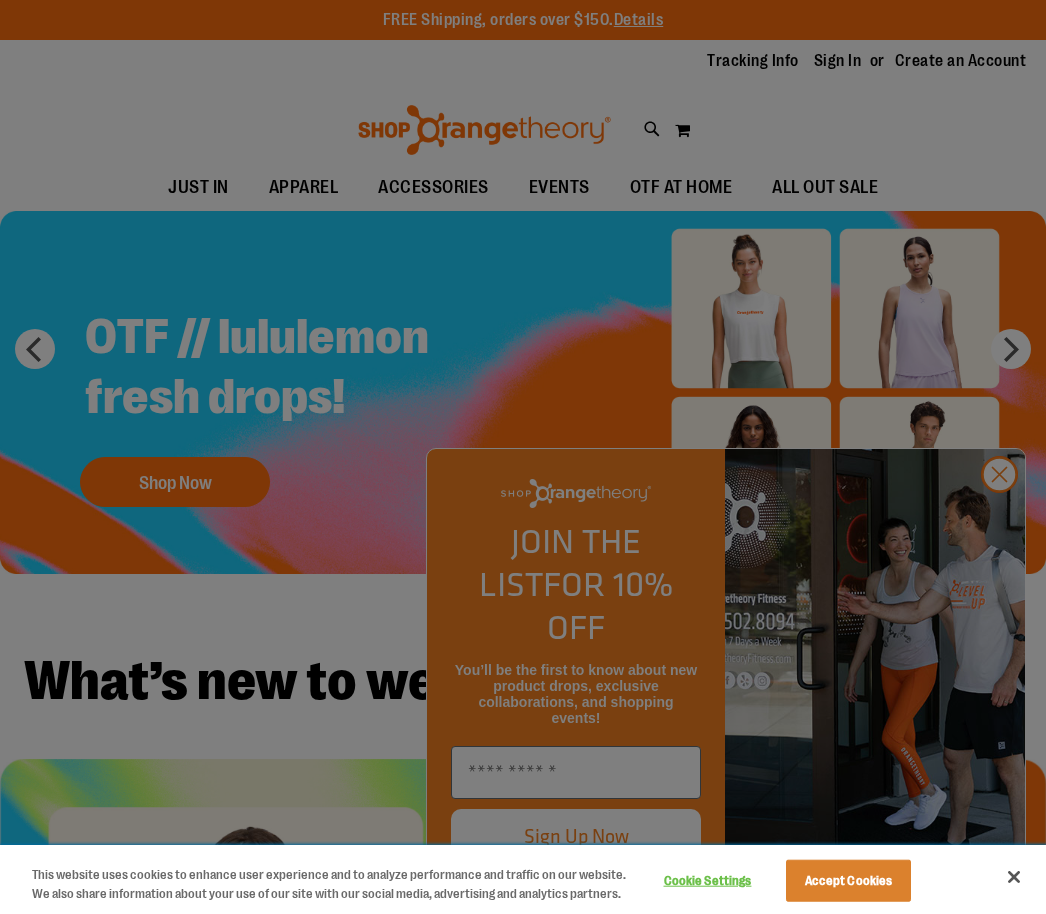 click on "Accept Cookies" at bounding box center (848, 881) 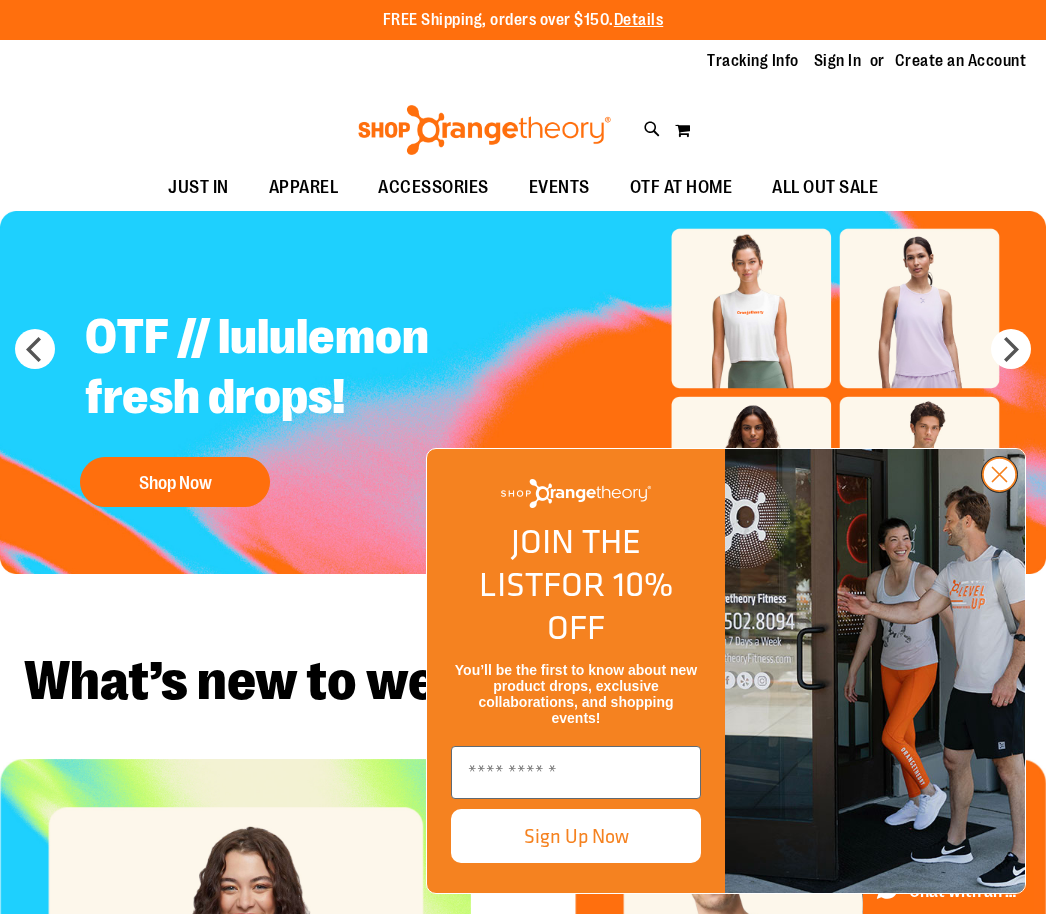 click 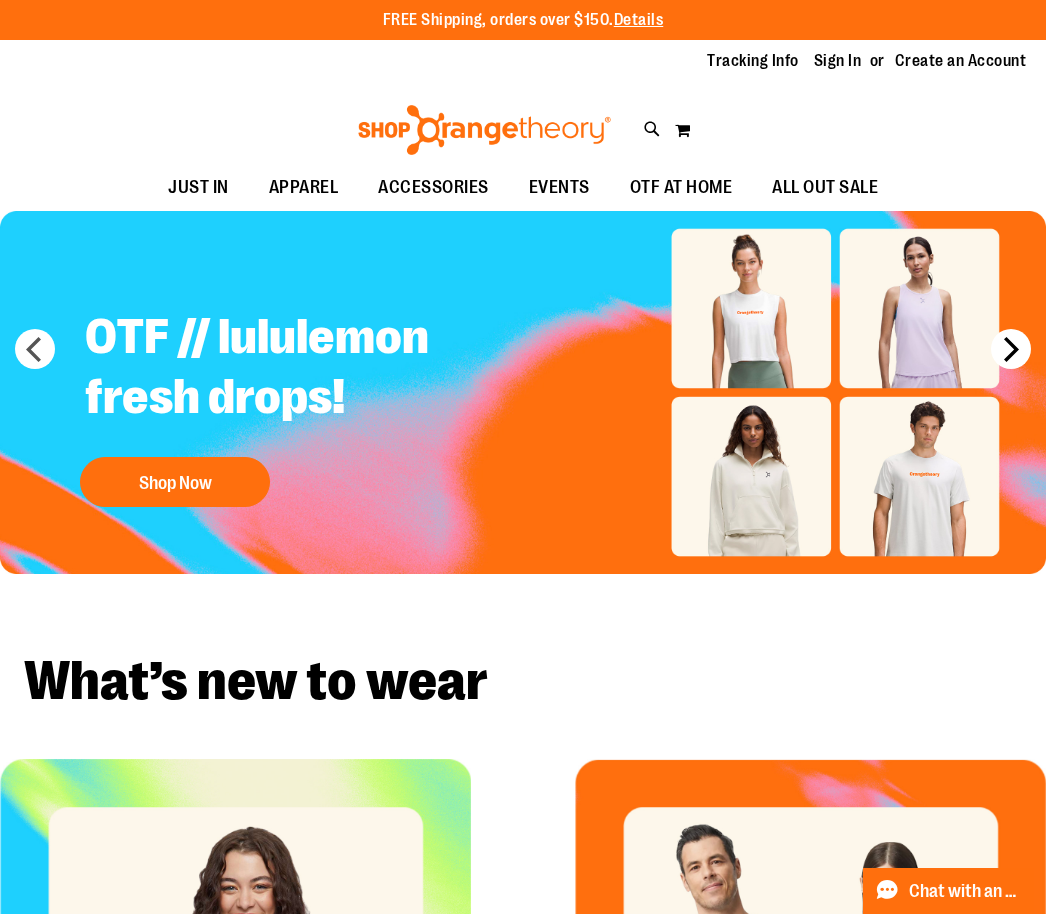 click on "next" at bounding box center (1011, 349) 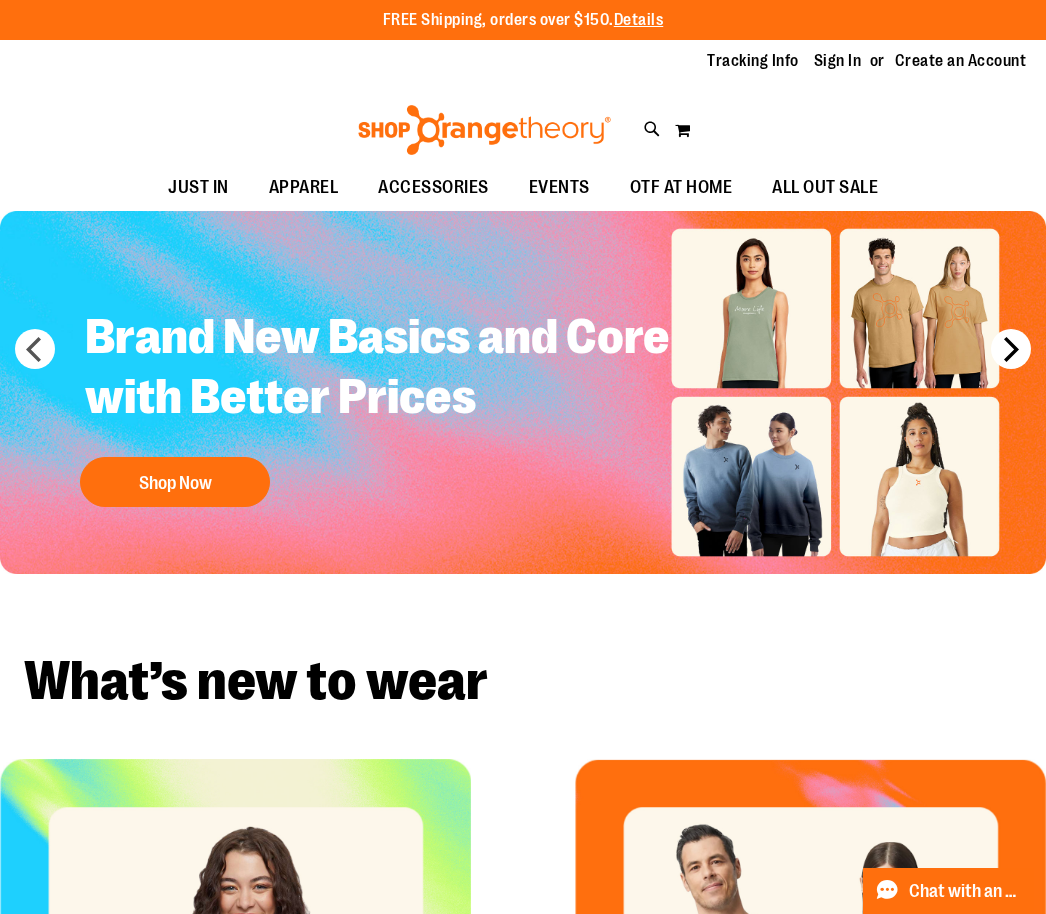 click on "next" at bounding box center [1011, 349] 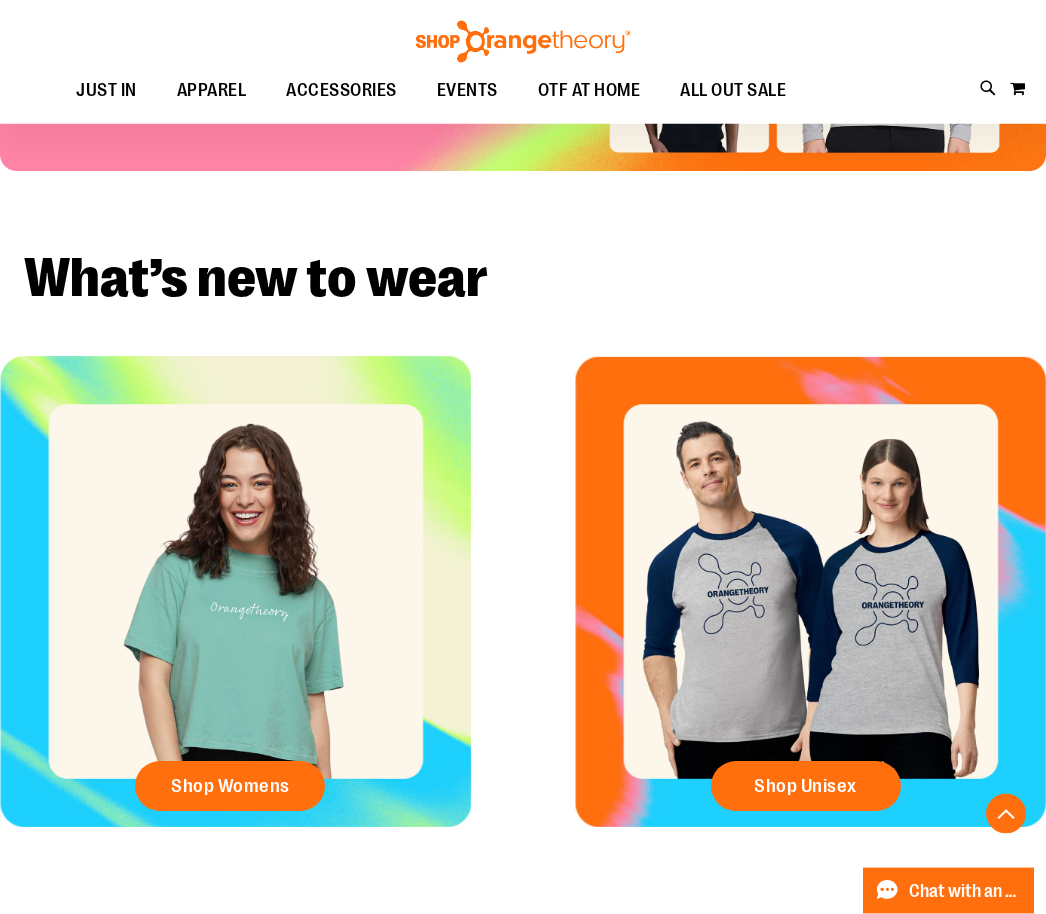scroll, scrollTop: 404, scrollLeft: 0, axis: vertical 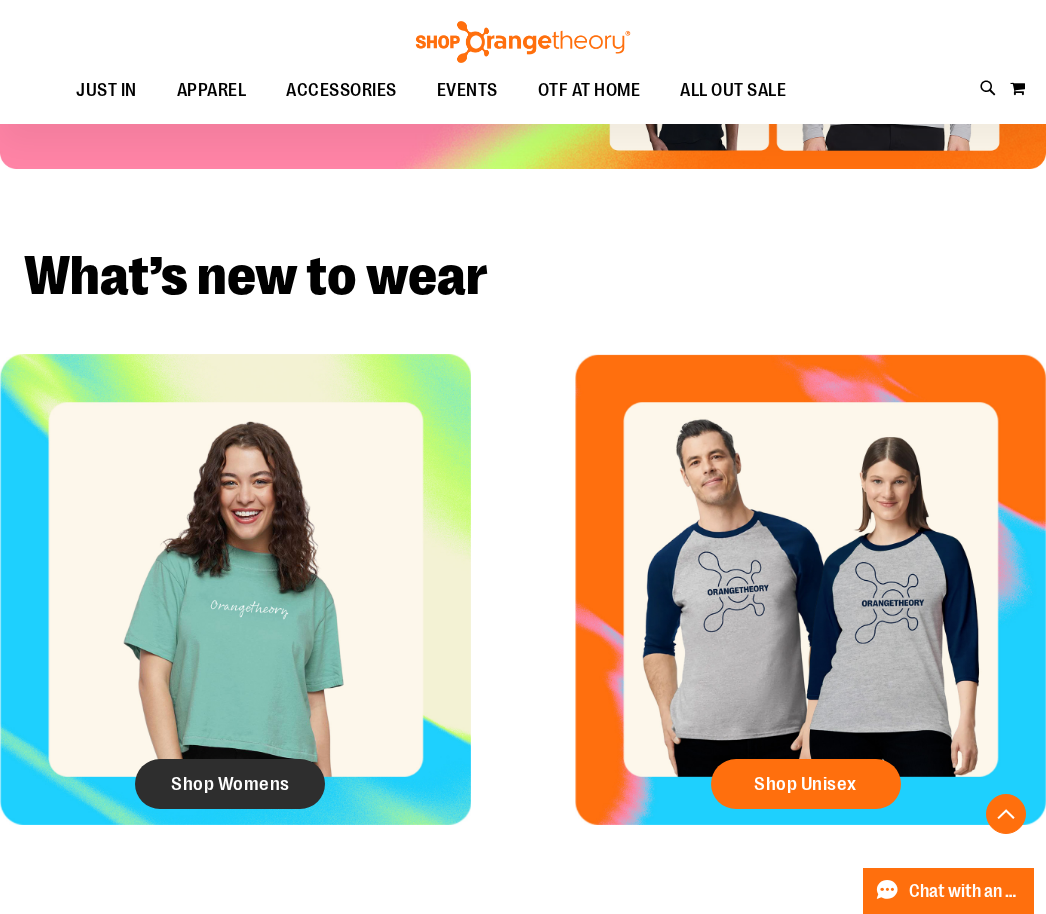 click on "Shop Womens" 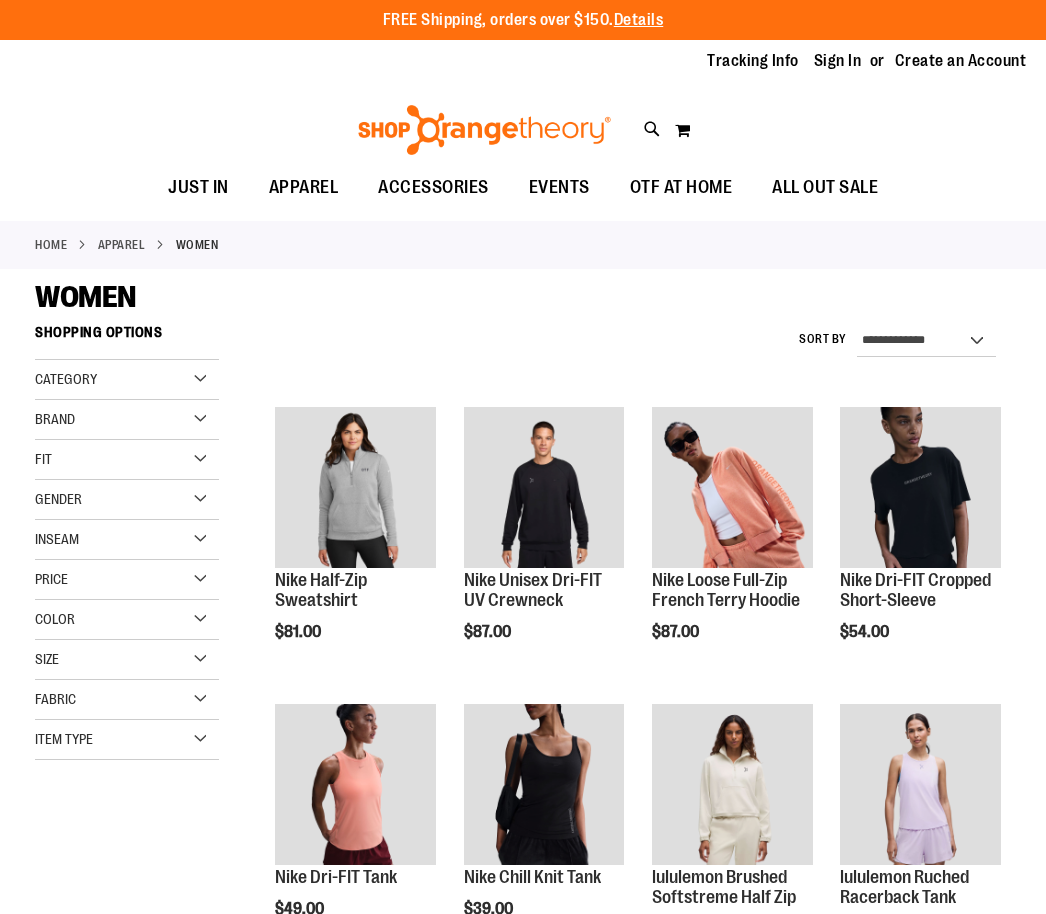 scroll, scrollTop: 0, scrollLeft: 0, axis: both 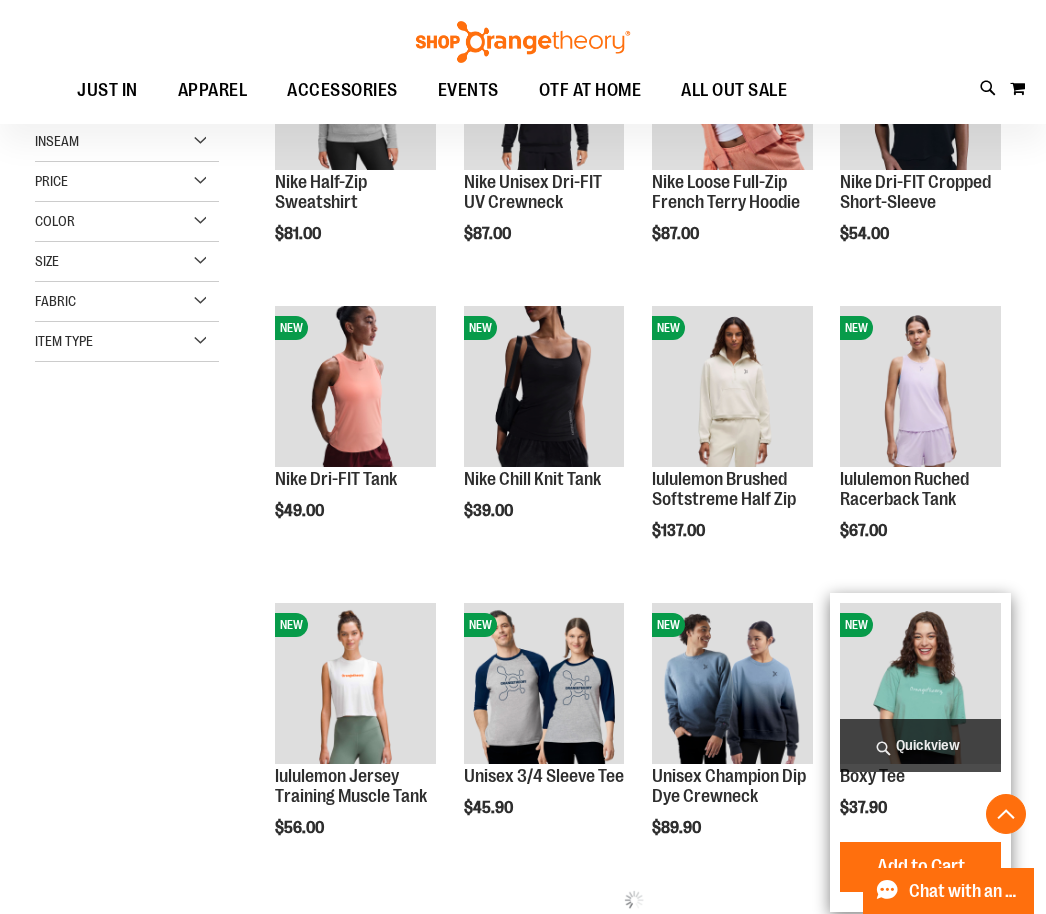 click on "Quickview" at bounding box center (920, 745) 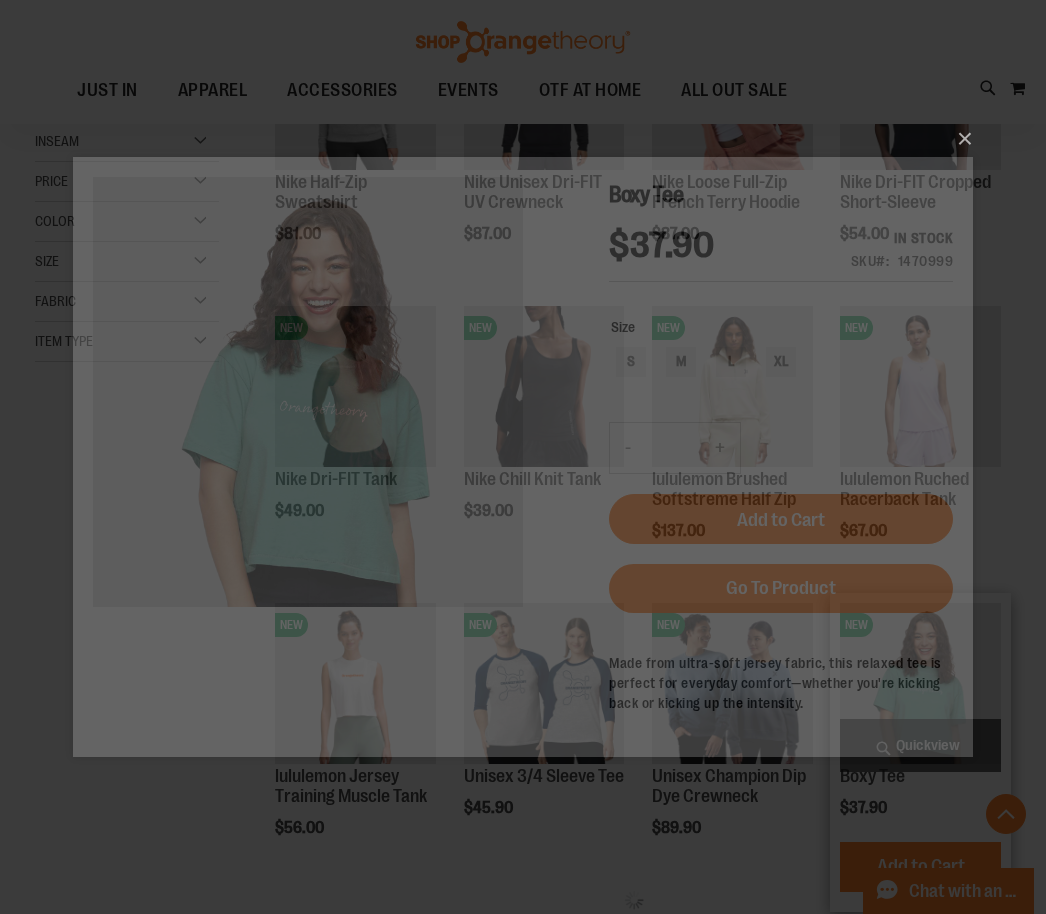 scroll, scrollTop: 0, scrollLeft: 0, axis: both 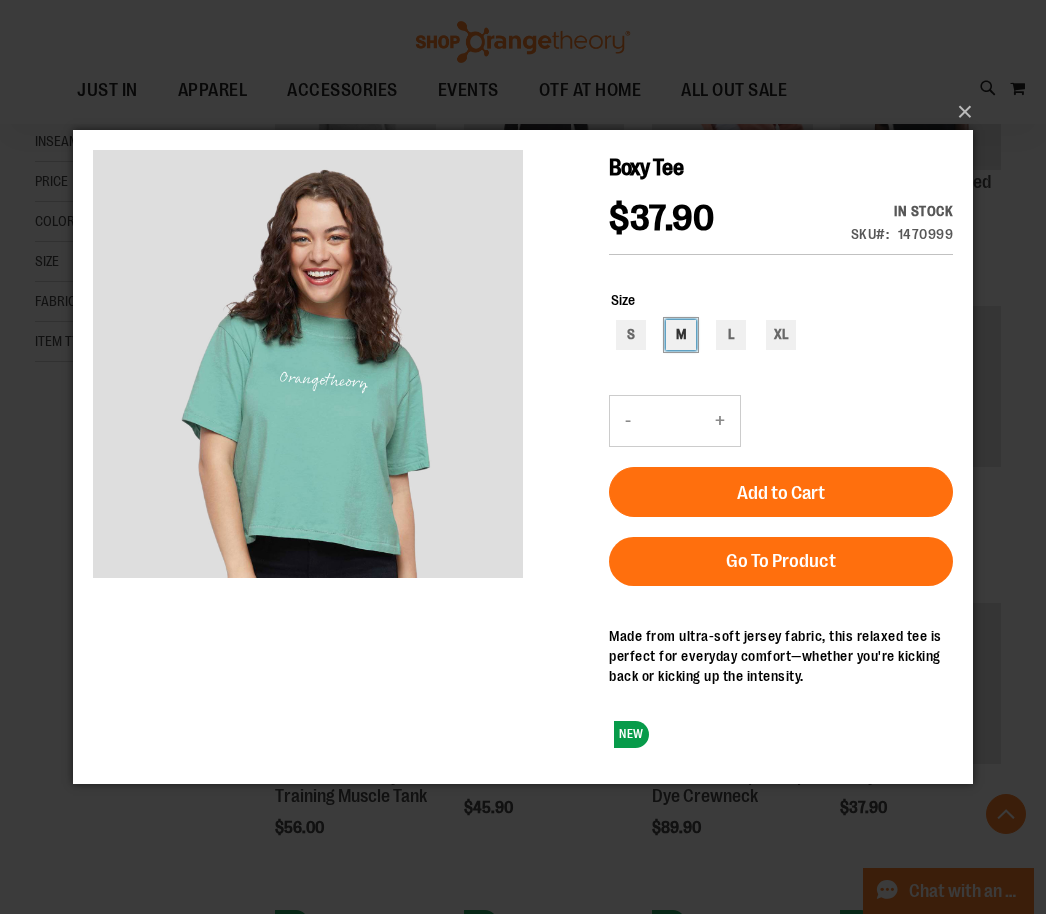 click on "M" at bounding box center [681, 335] 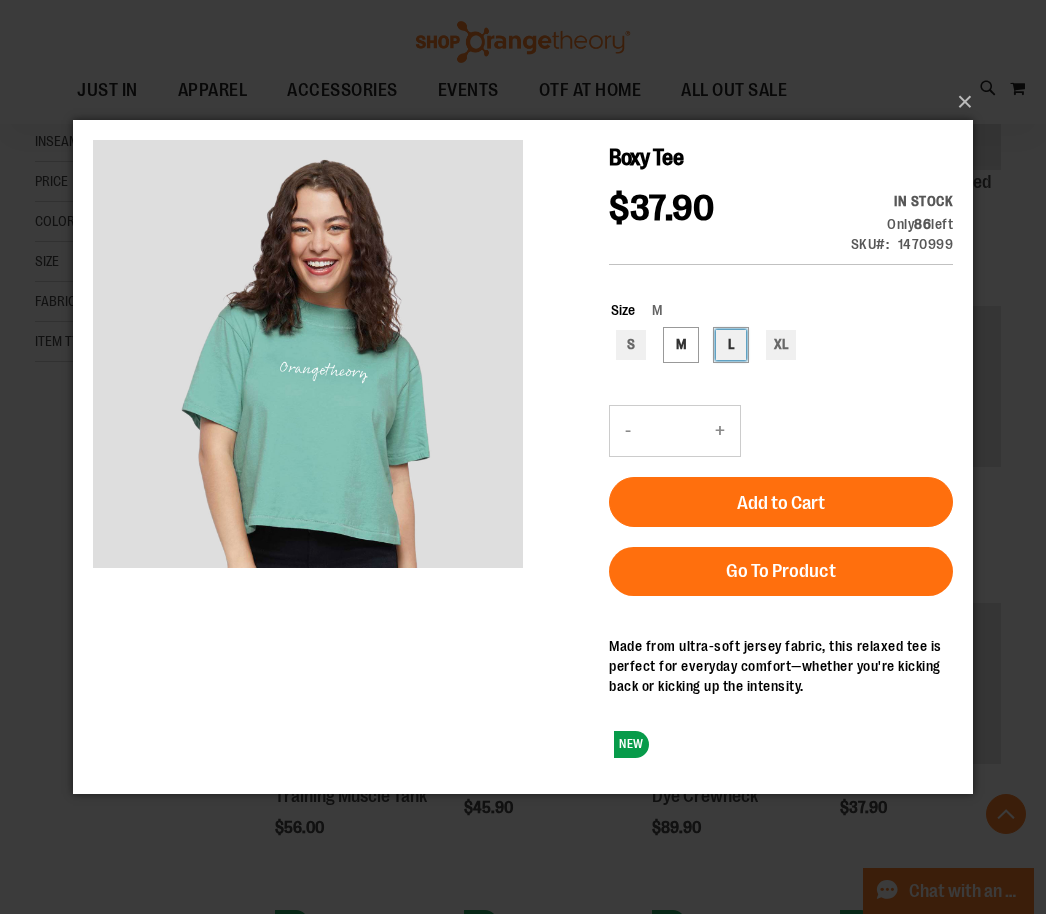 click on "L" at bounding box center (731, 345) 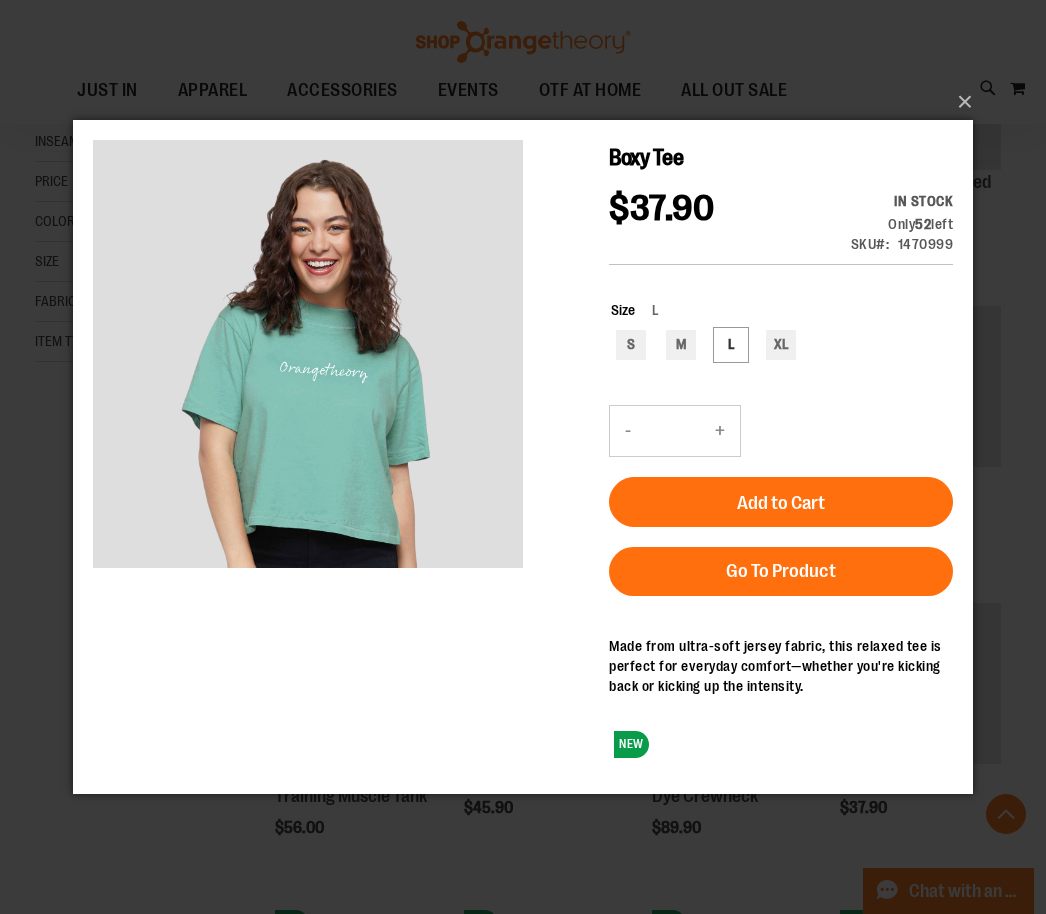 click on "Add to Cart" at bounding box center [781, 503] 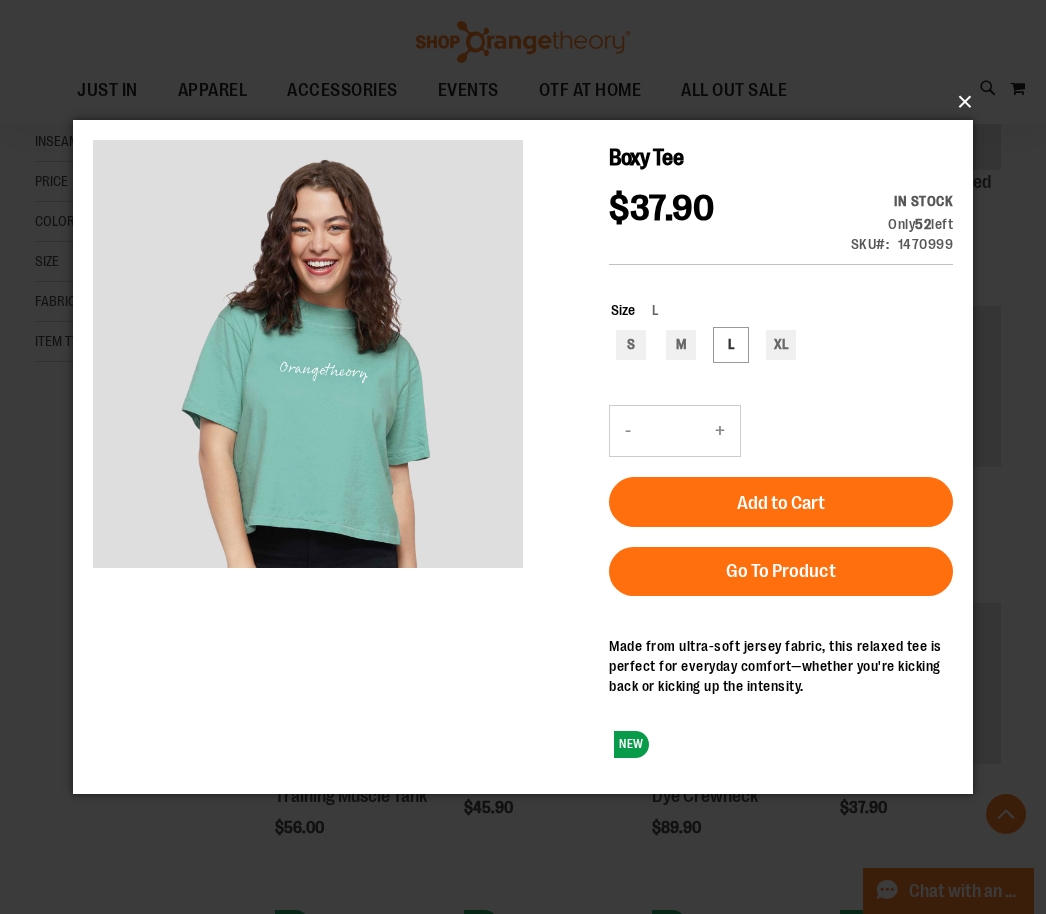 click on "×" at bounding box center [529, 102] 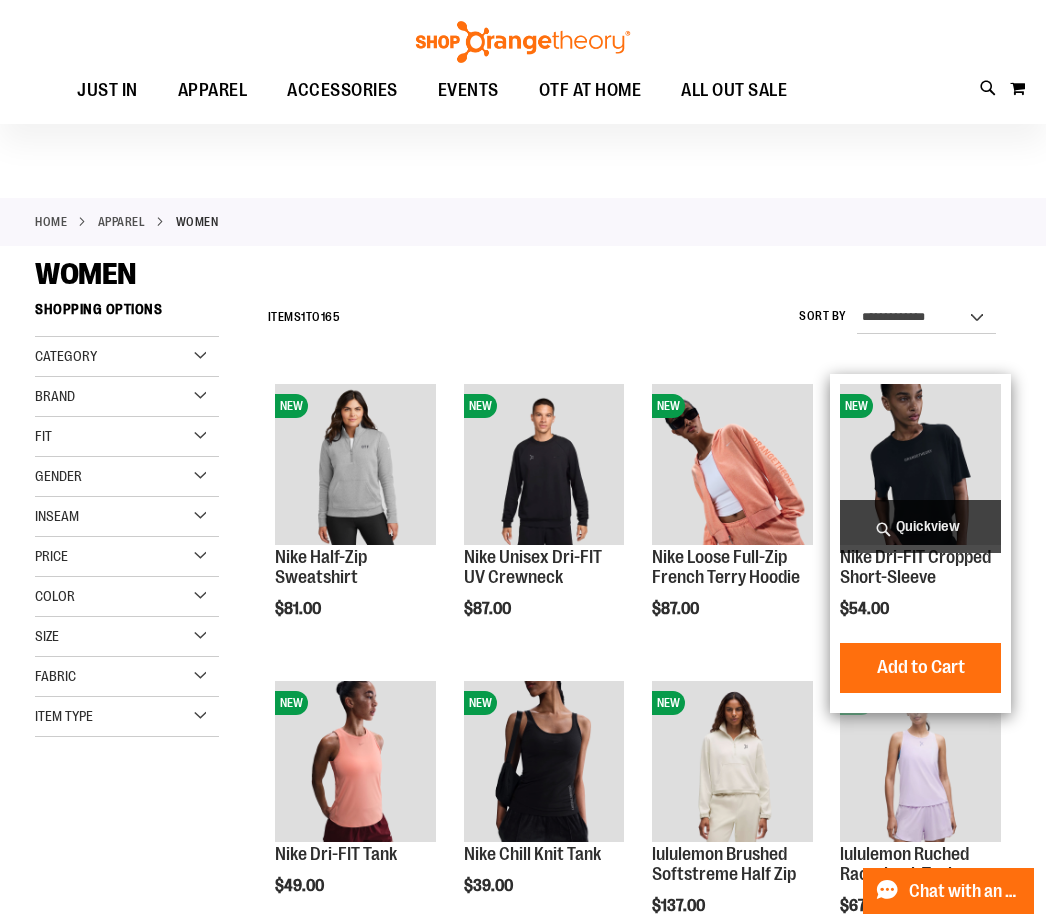 scroll, scrollTop: 0, scrollLeft: 0, axis: both 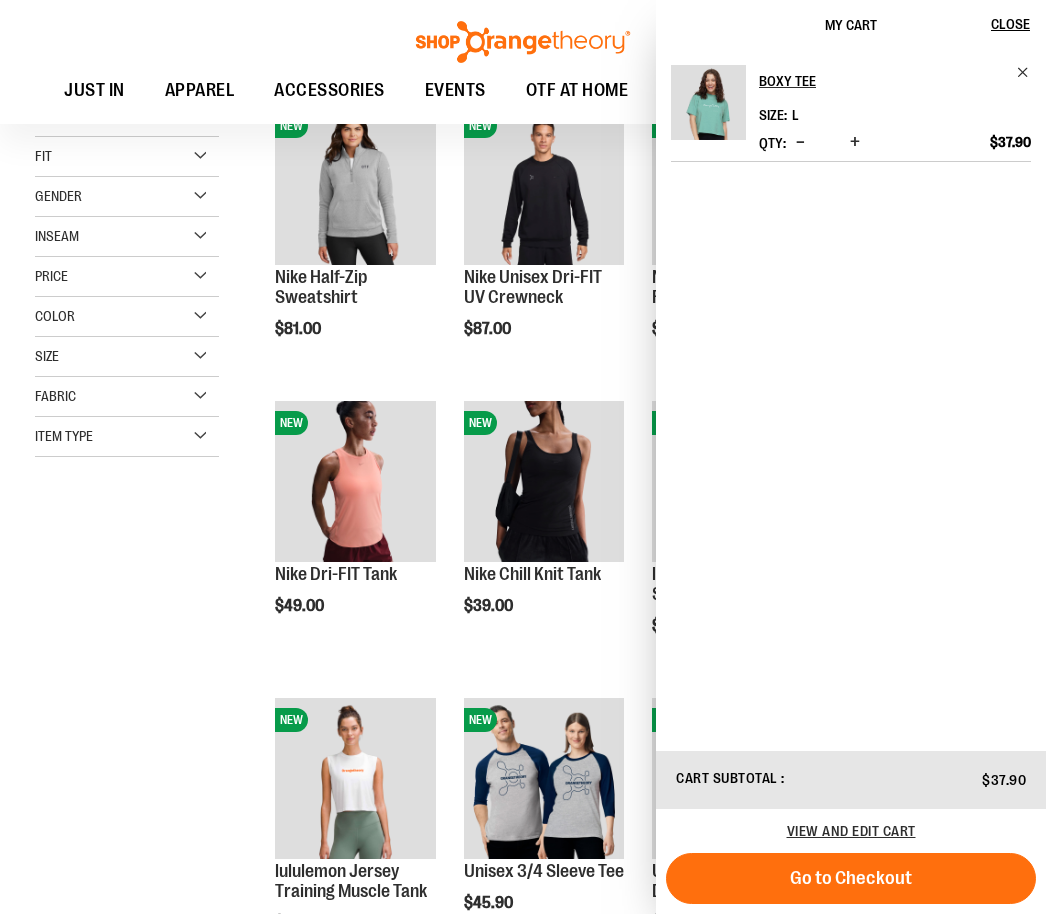 click on "**********" at bounding box center [523, 1004] 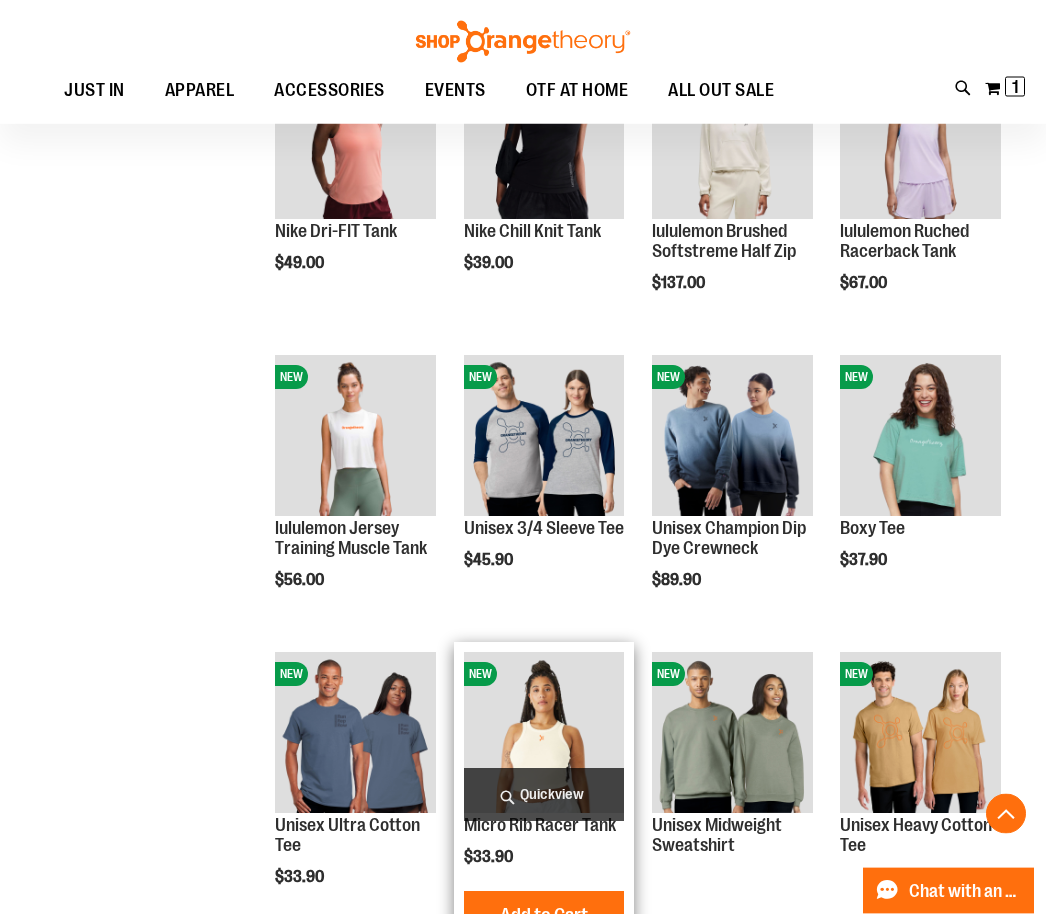 scroll, scrollTop: 636, scrollLeft: 0, axis: vertical 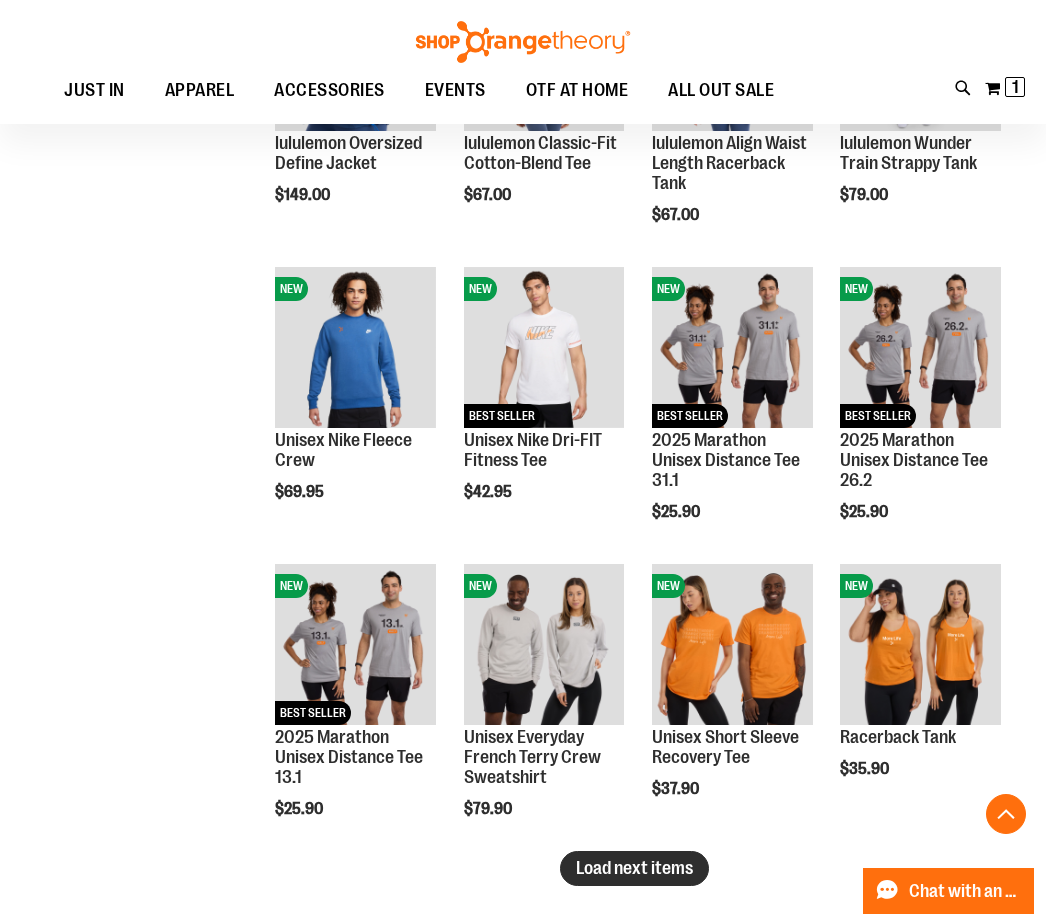 click on "Load next items" at bounding box center (634, 868) 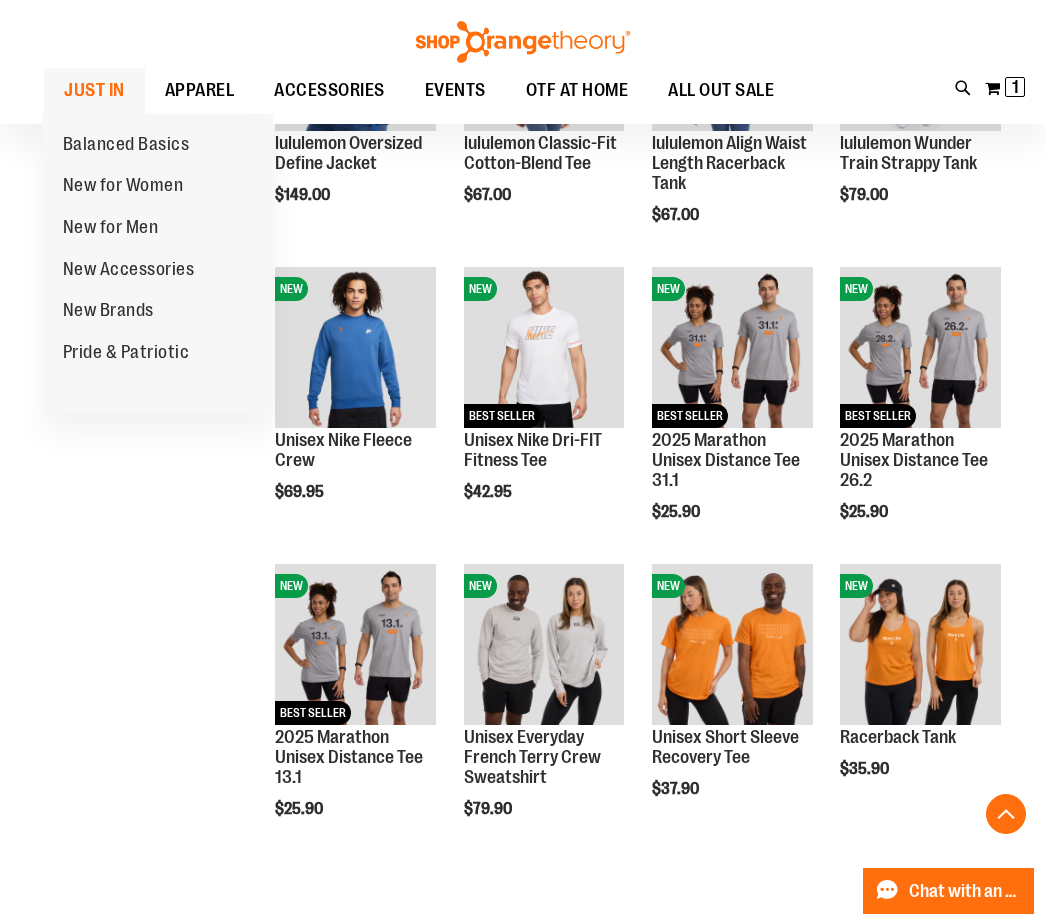 click on "JUST IN" at bounding box center [94, 90] 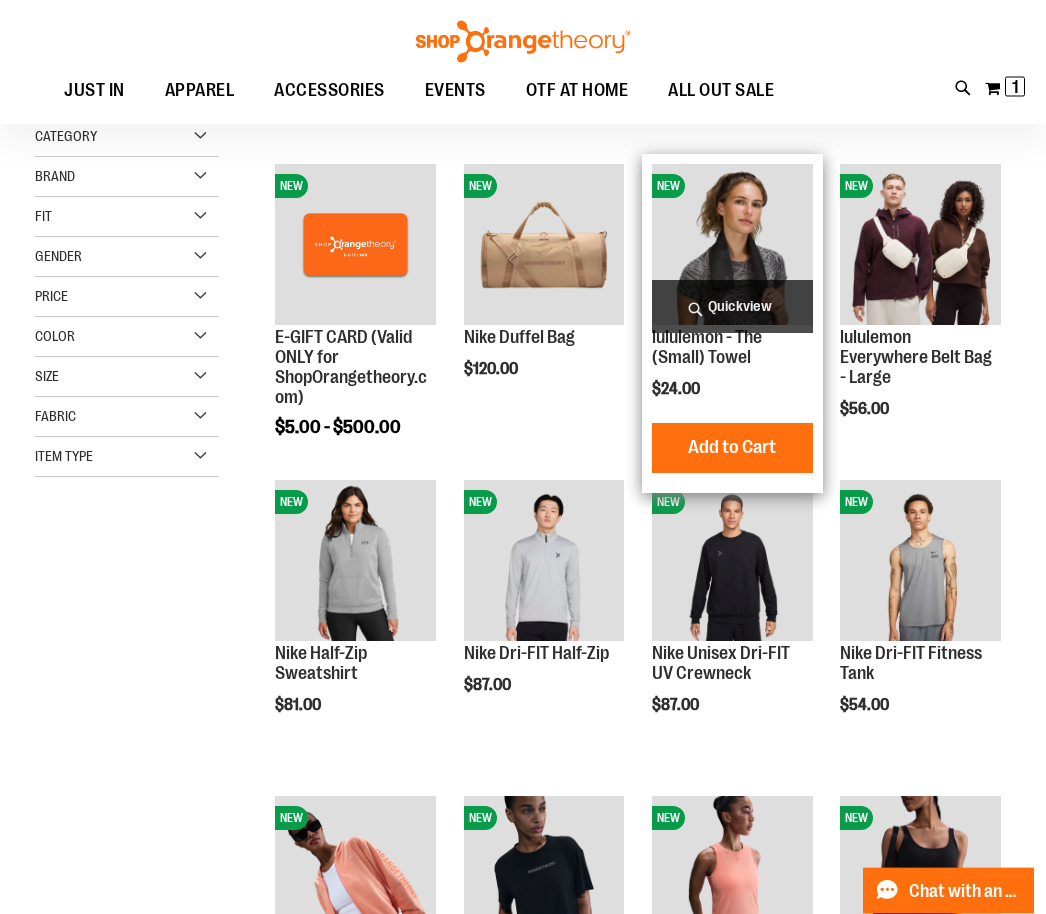 scroll, scrollTop: 232, scrollLeft: 0, axis: vertical 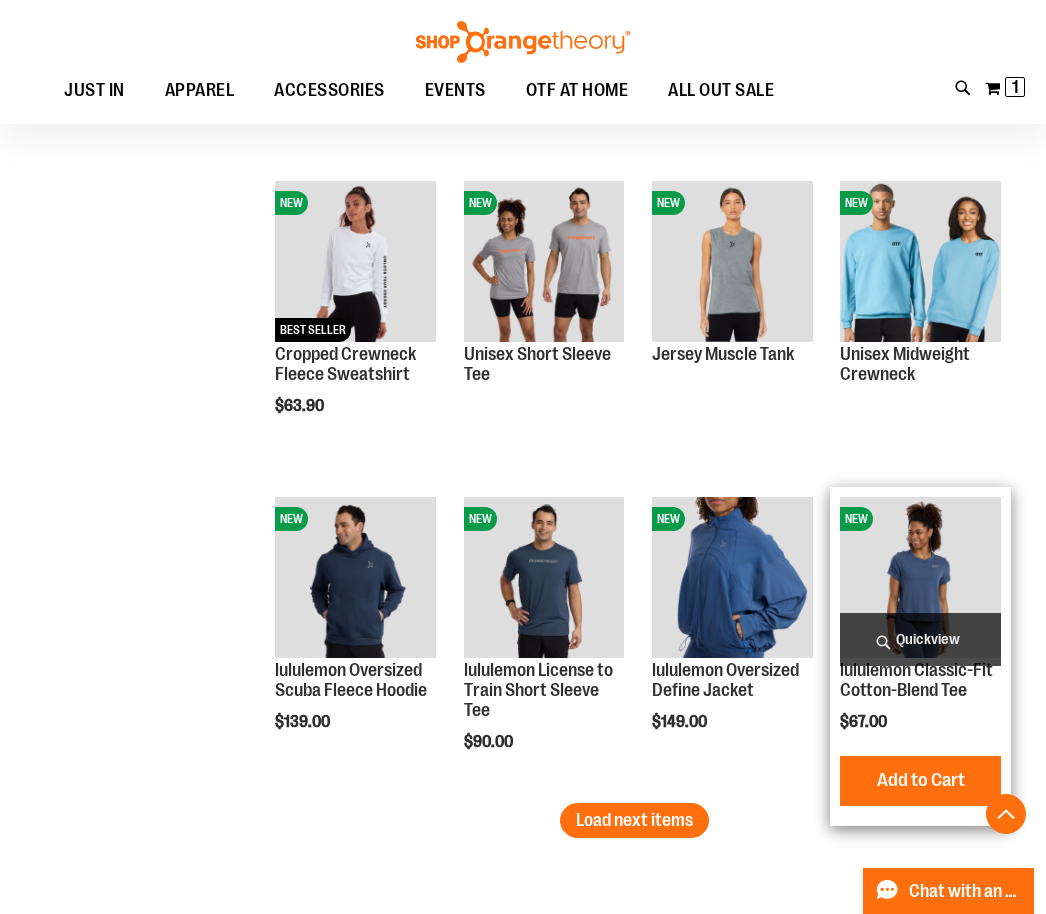 click at bounding box center (920, 577) 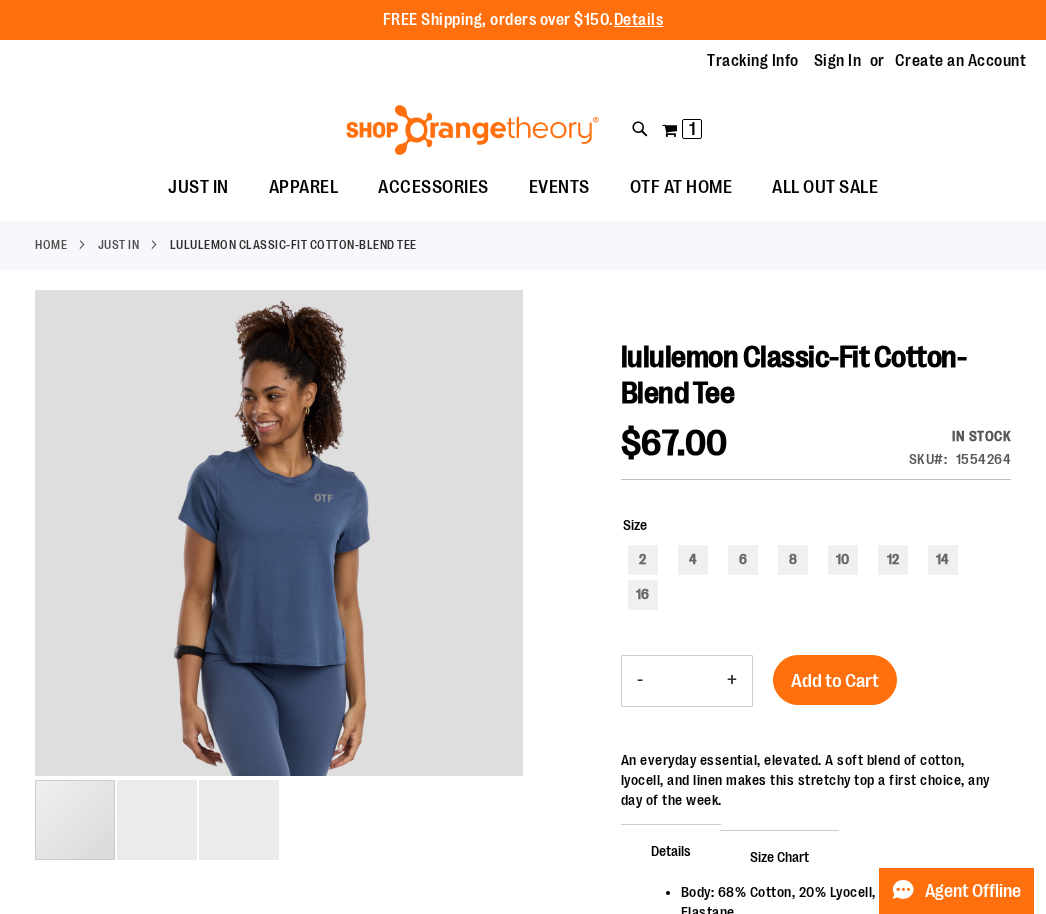 scroll, scrollTop: 0, scrollLeft: 0, axis: both 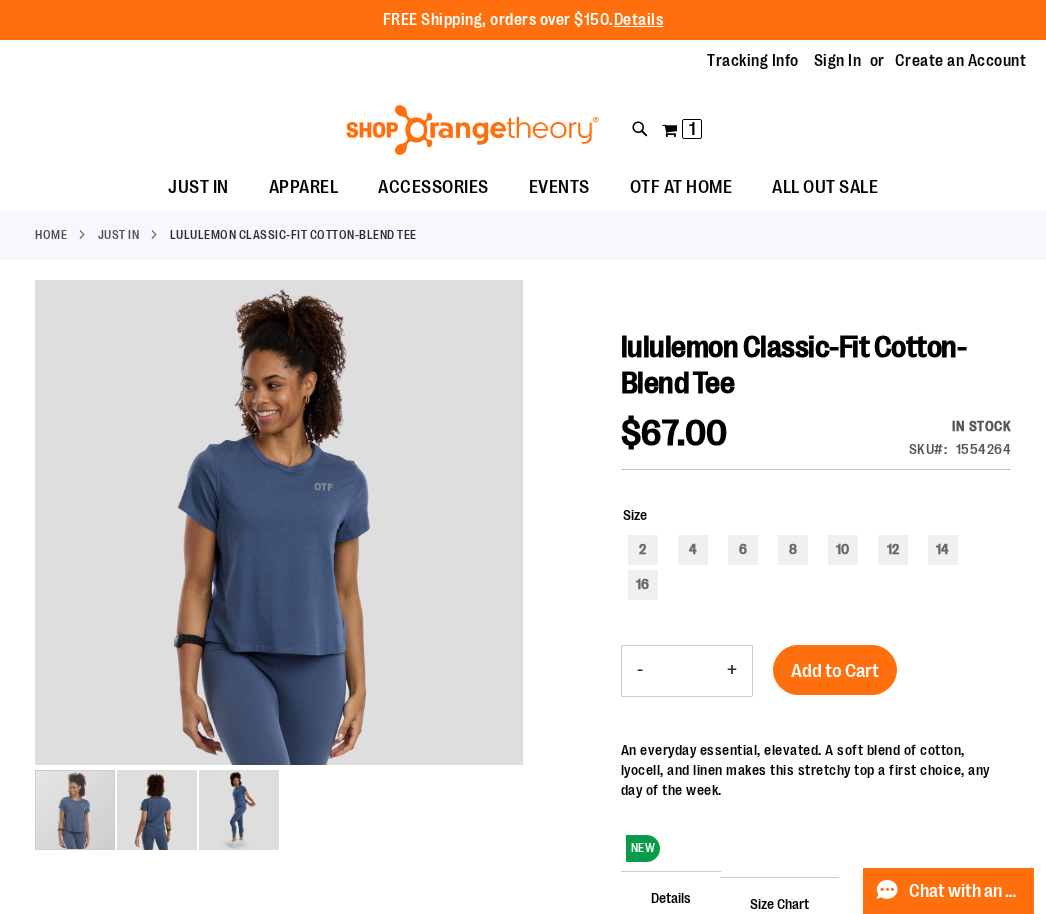 click at bounding box center (157, 810) 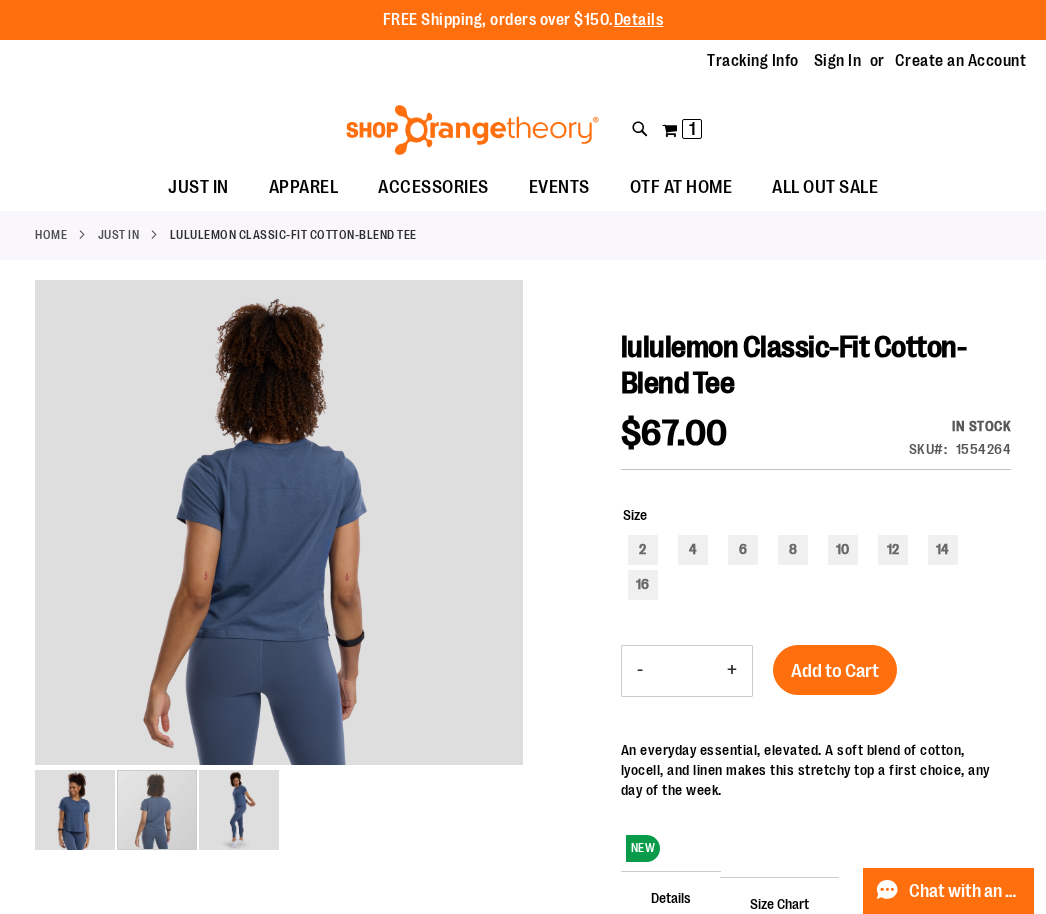 click at bounding box center [239, 810] 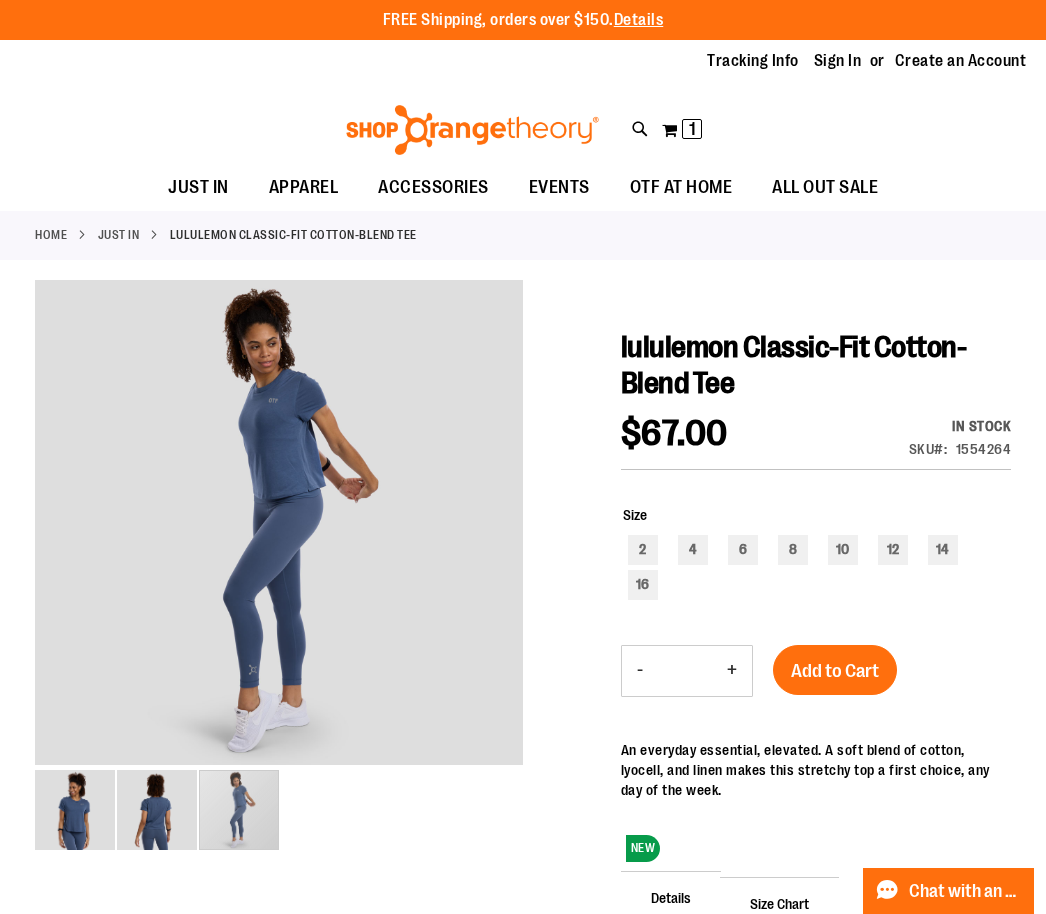 click at bounding box center [75, 810] 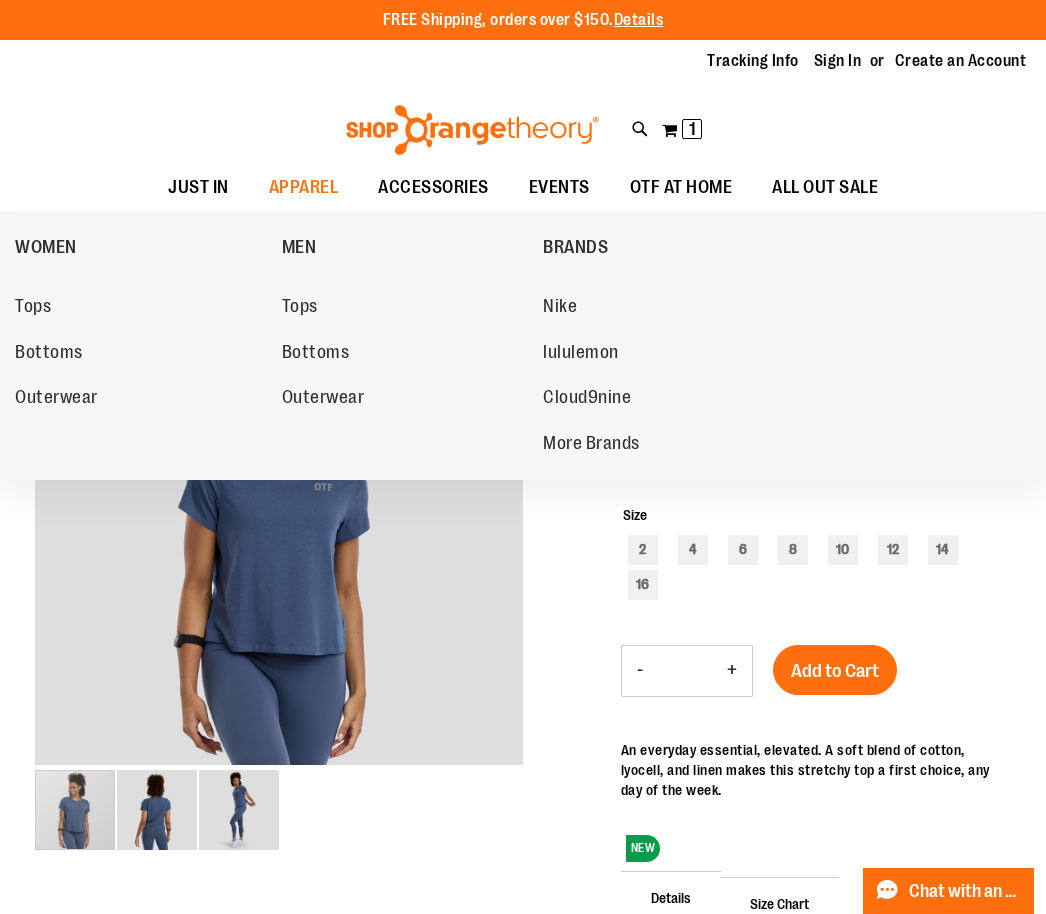 click on "Tops" at bounding box center (33, 308) 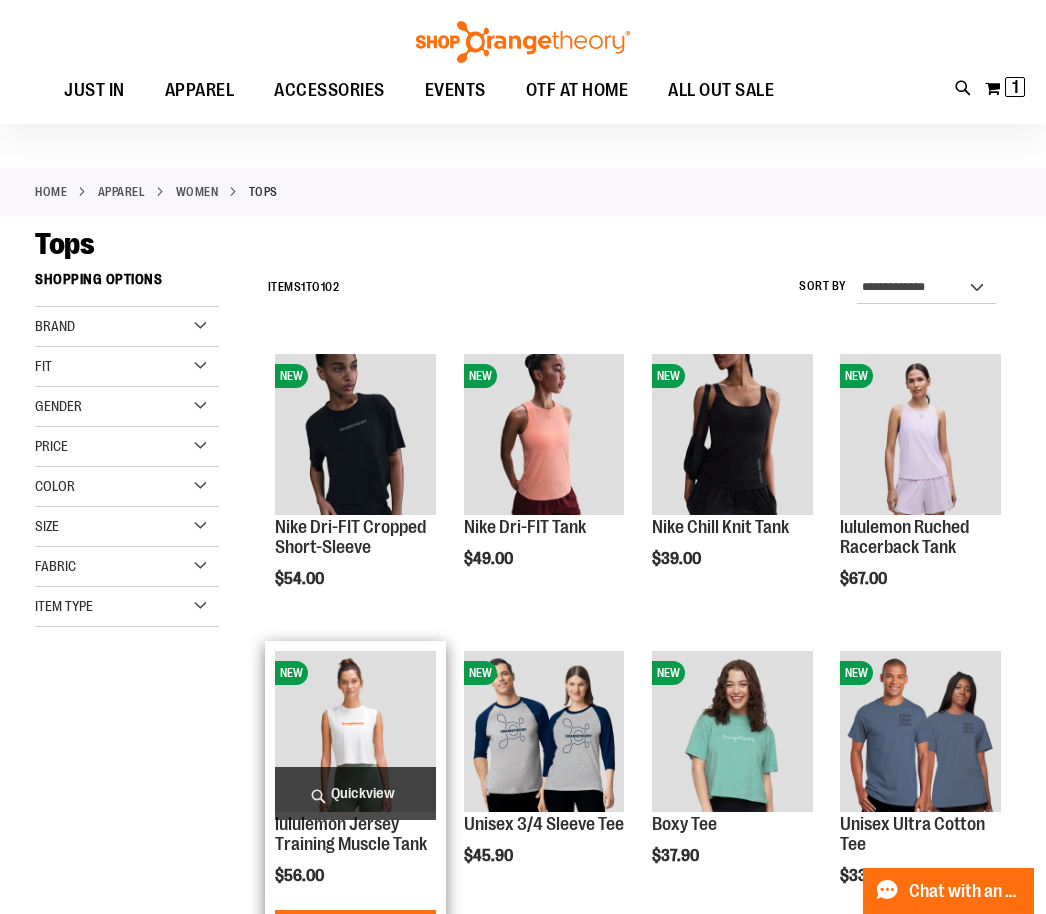 scroll, scrollTop: 53, scrollLeft: 0, axis: vertical 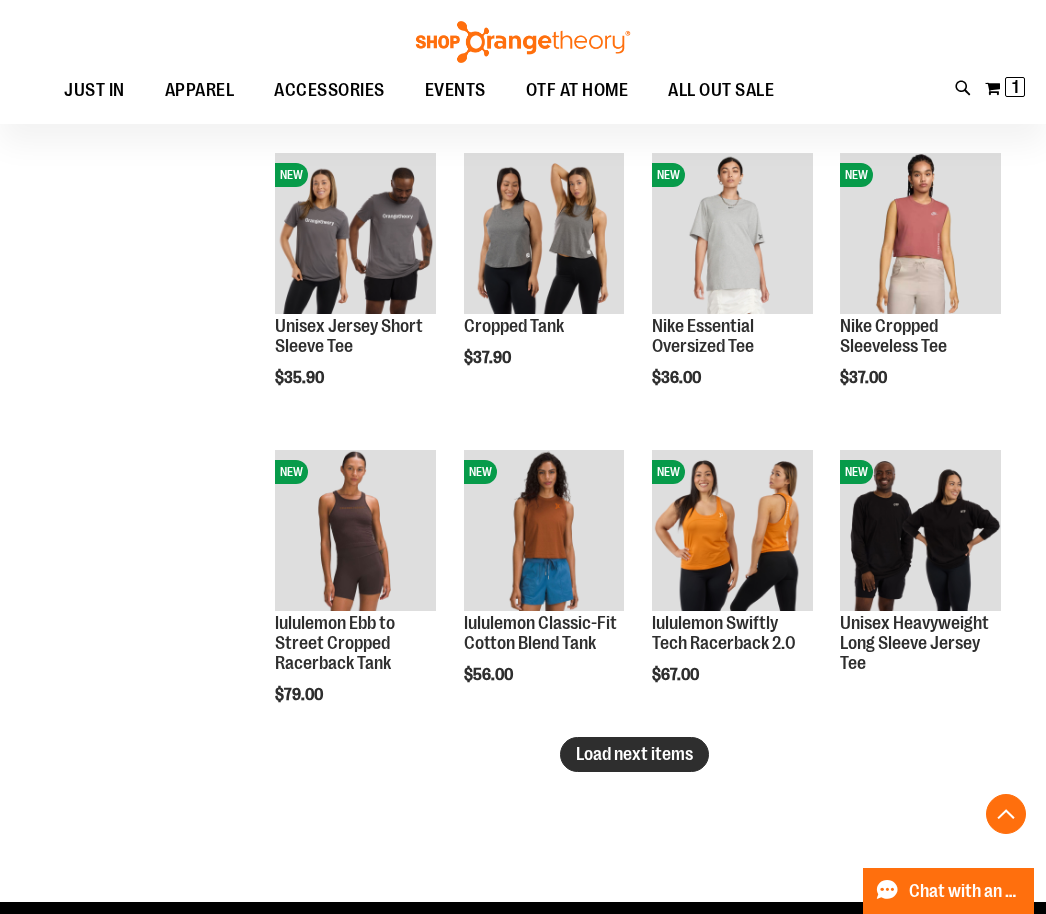 click on "Load next items" at bounding box center [634, 754] 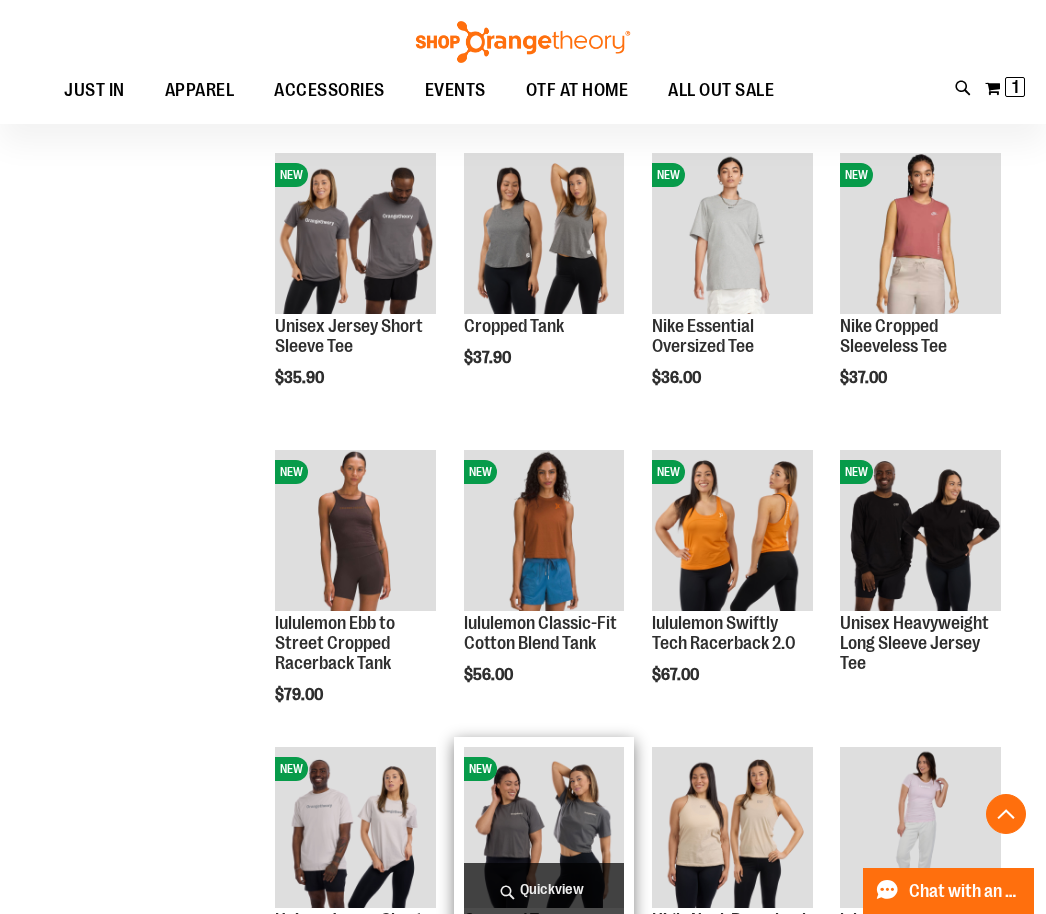 click at bounding box center (544, 827) 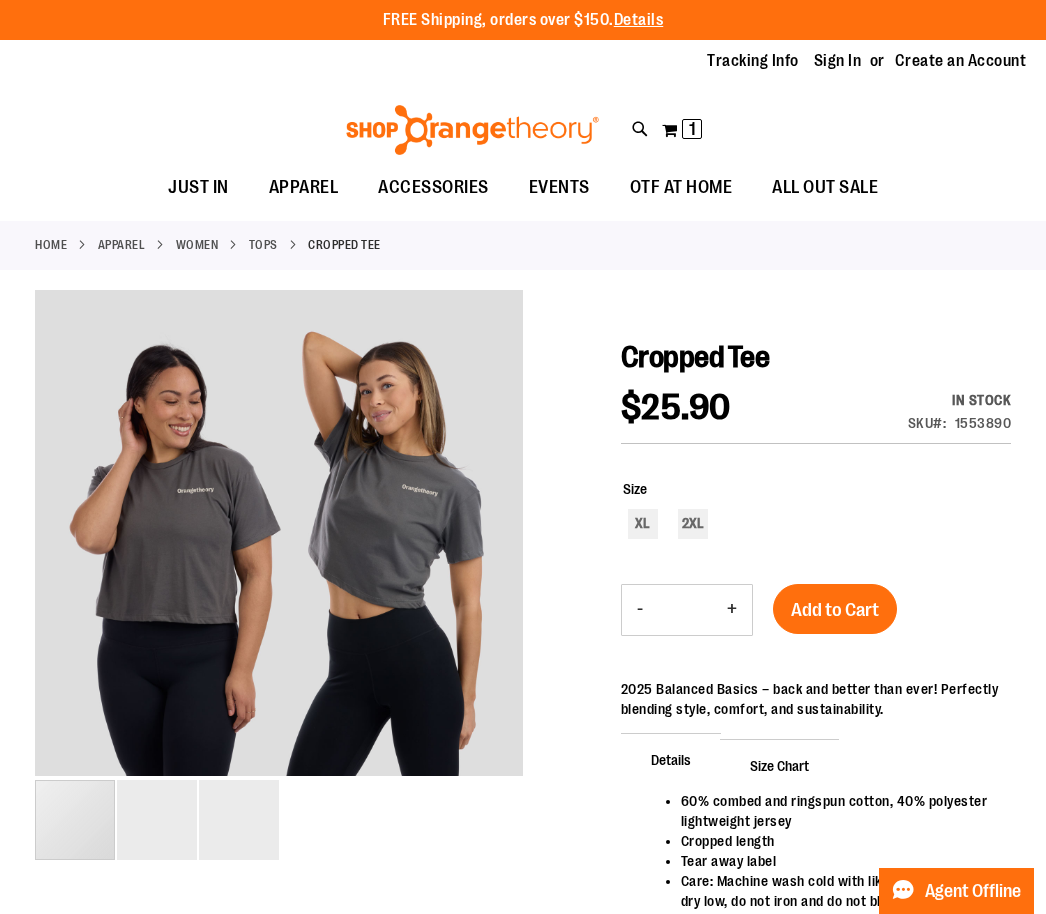scroll, scrollTop: 0, scrollLeft: 0, axis: both 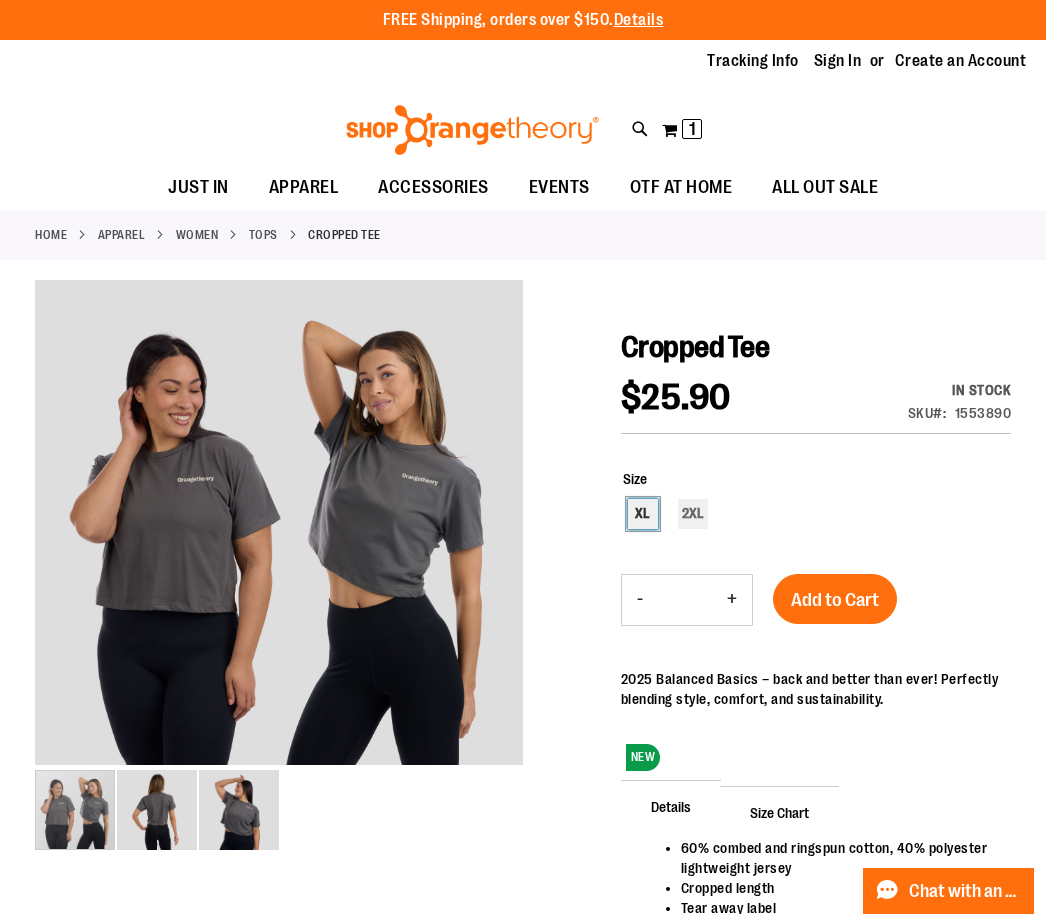 click on "XL" at bounding box center [643, 514] 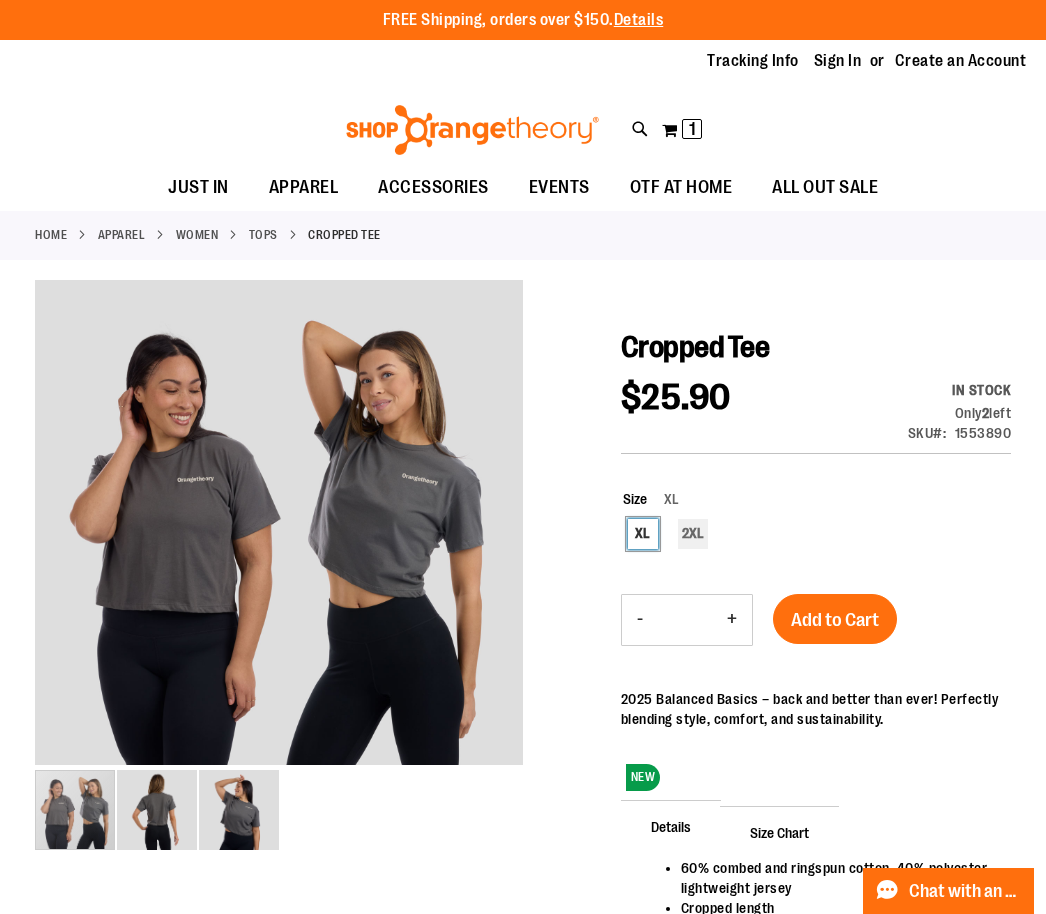 click at bounding box center [157, 810] 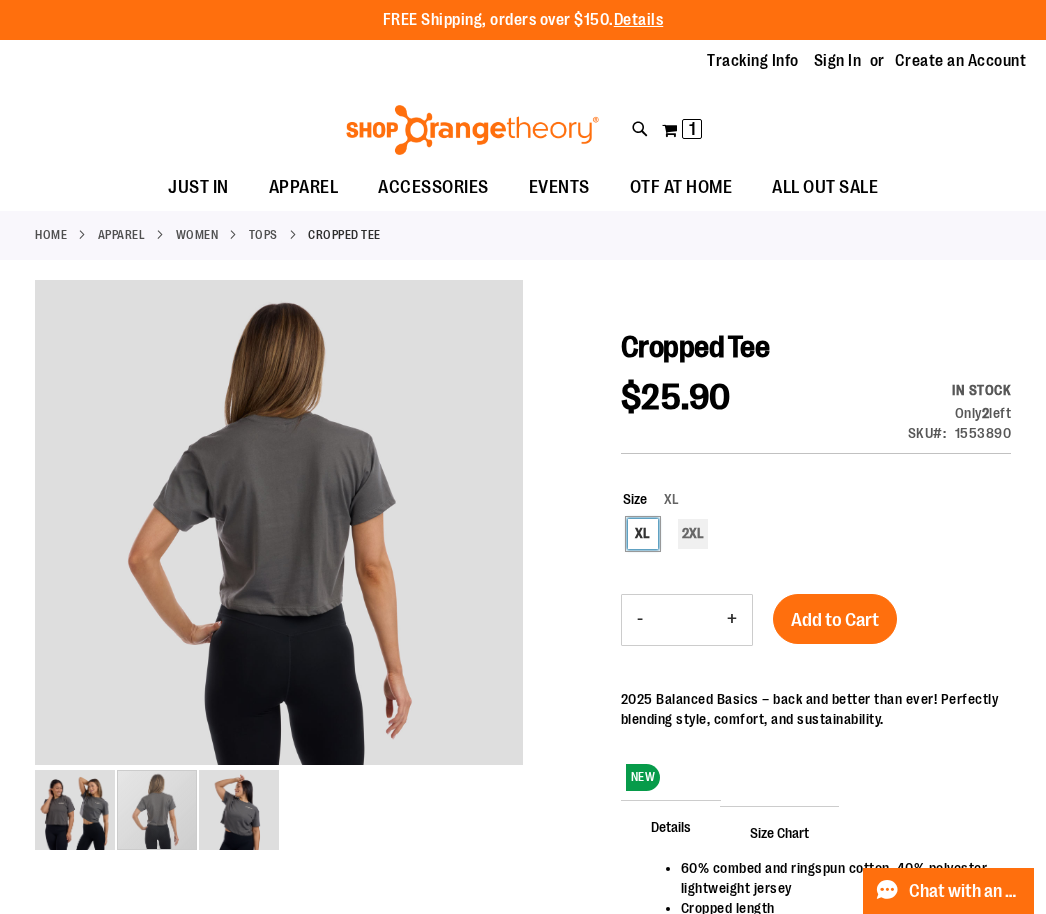 click at bounding box center [239, 810] 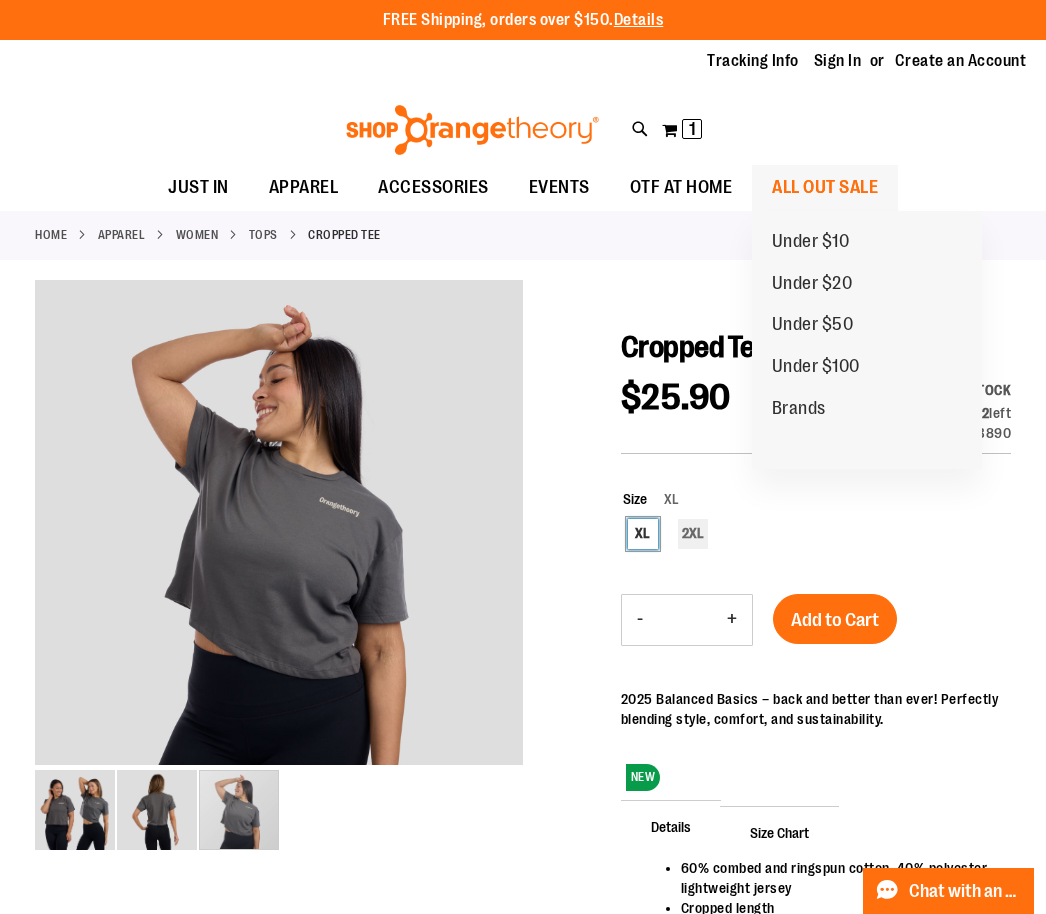 click on "ALL OUT SALE" at bounding box center (825, 187) 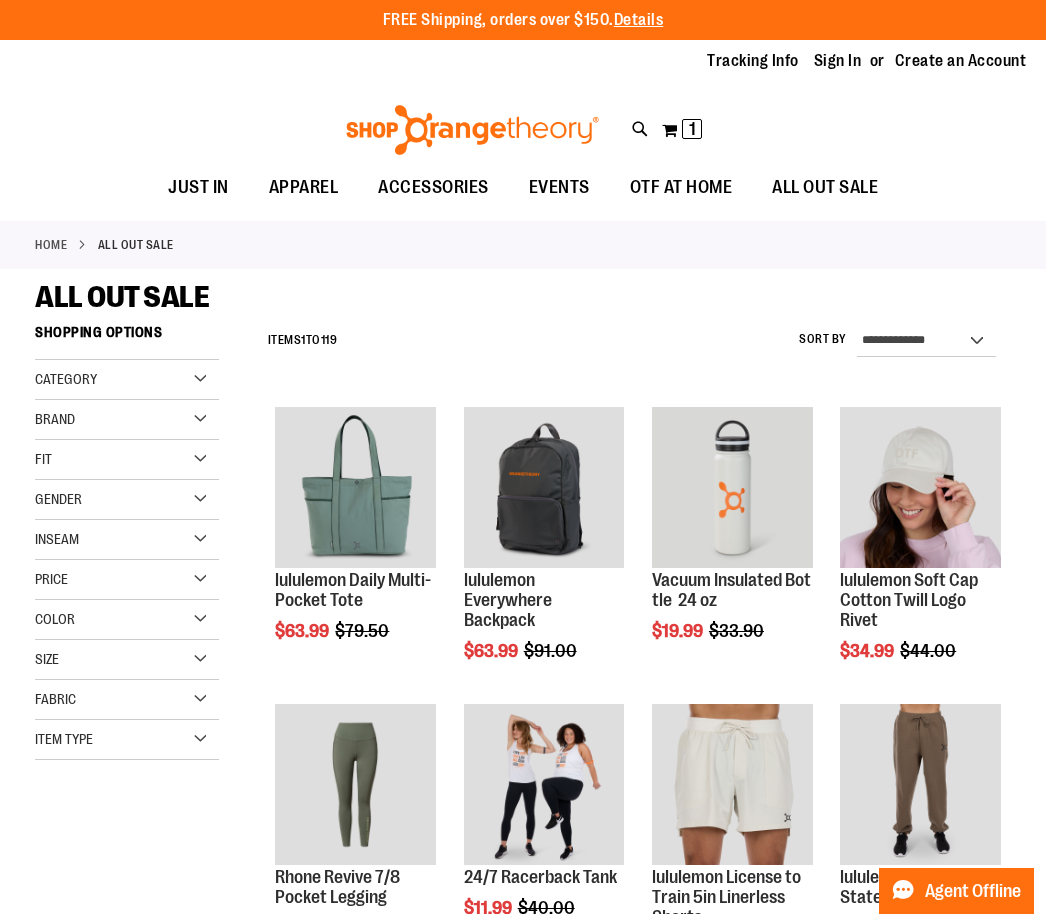 scroll, scrollTop: 0, scrollLeft: 0, axis: both 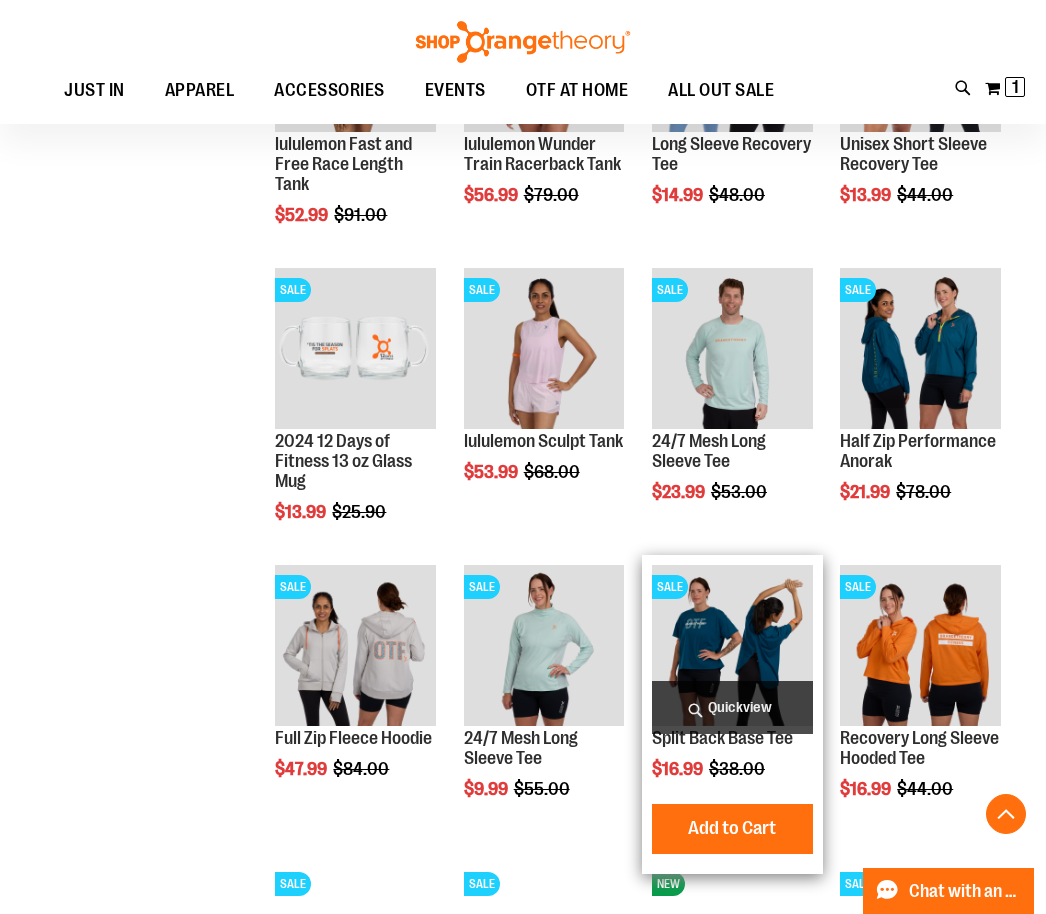 click at bounding box center [732, 645] 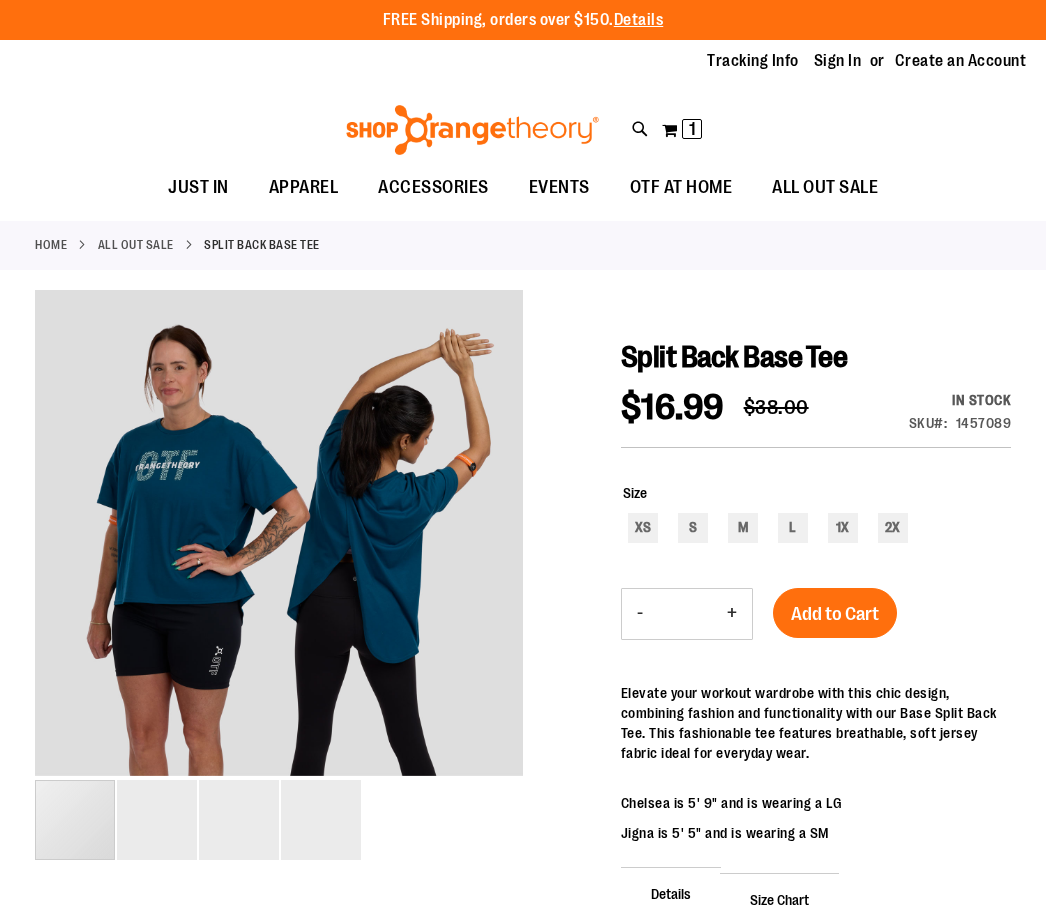 scroll, scrollTop: 0, scrollLeft: 0, axis: both 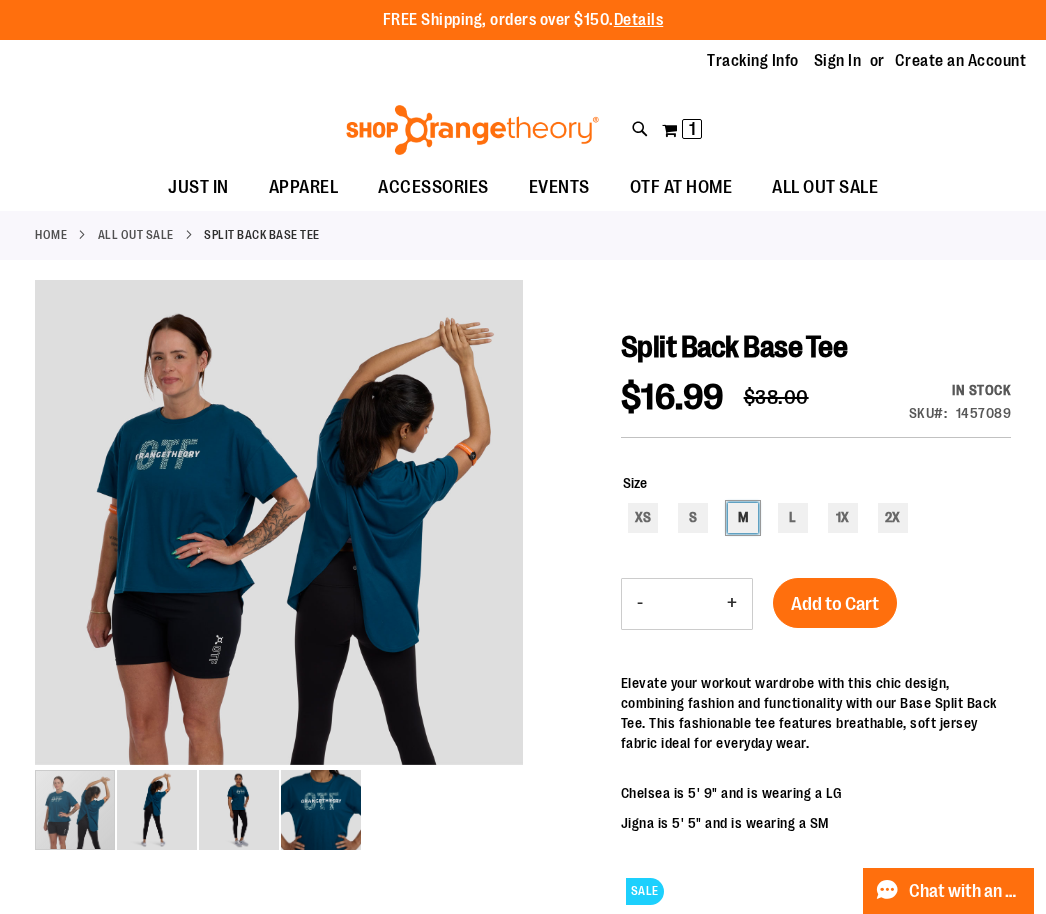 click on "M" at bounding box center [743, 518] 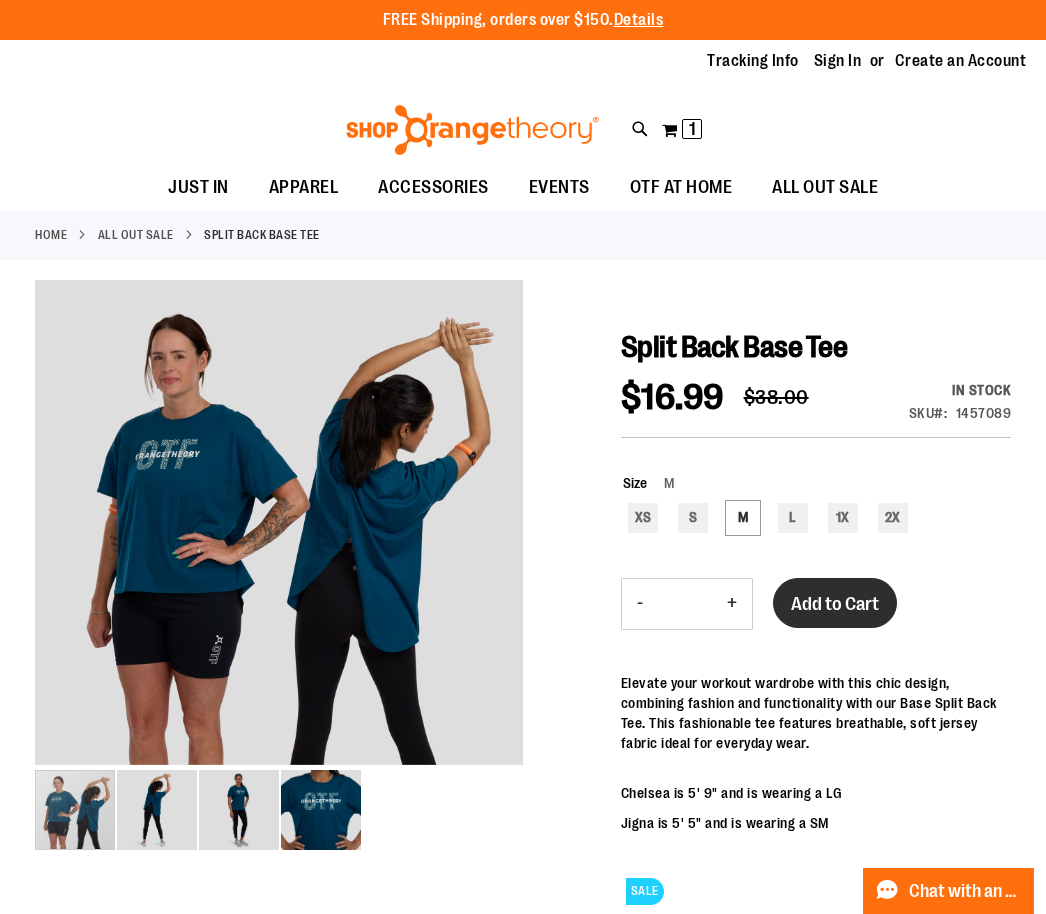 click on "Add to Cart" at bounding box center (835, 604) 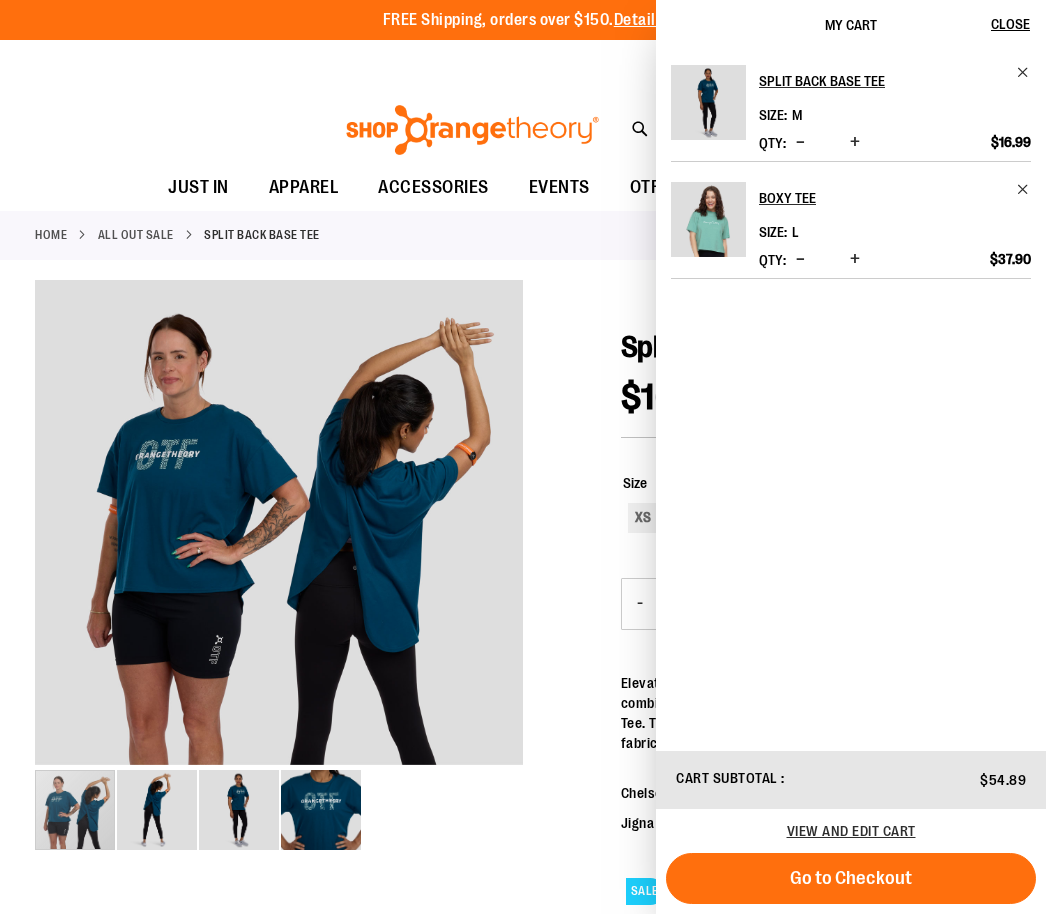 click on "Close" at bounding box center [1010, 24] 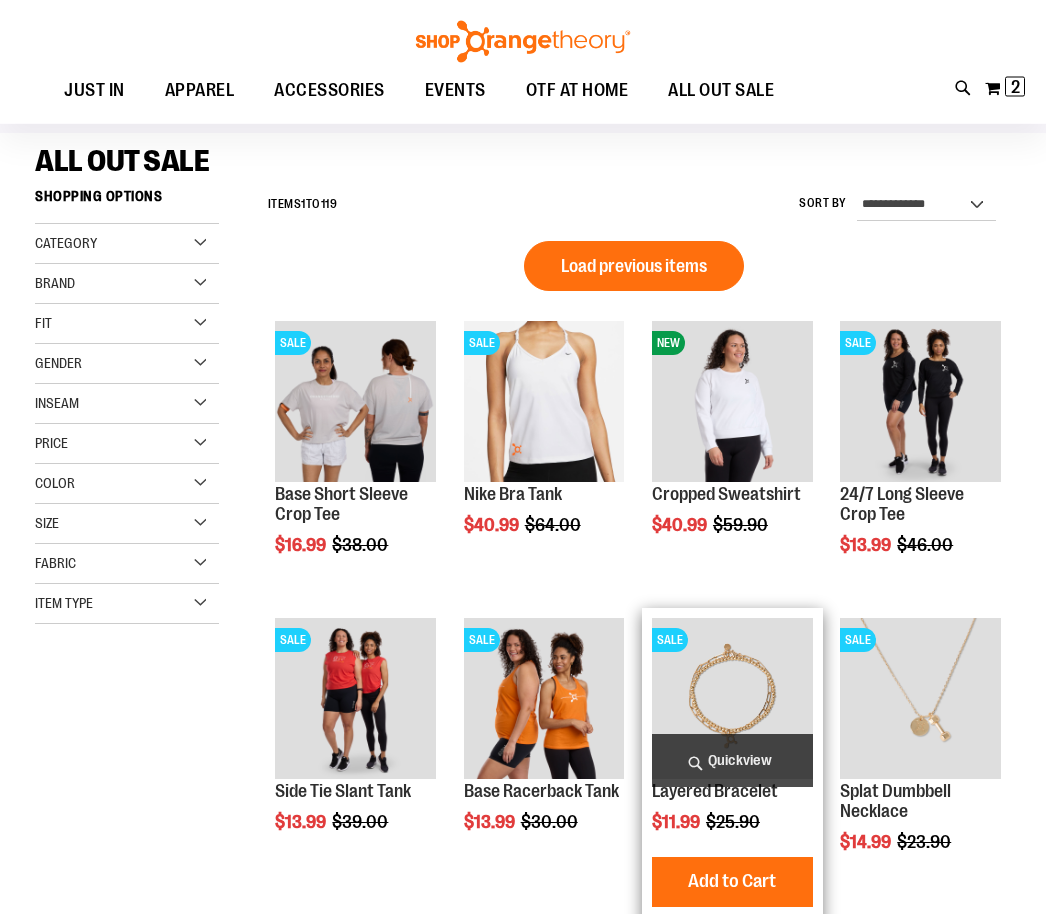 scroll, scrollTop: 125, scrollLeft: 0, axis: vertical 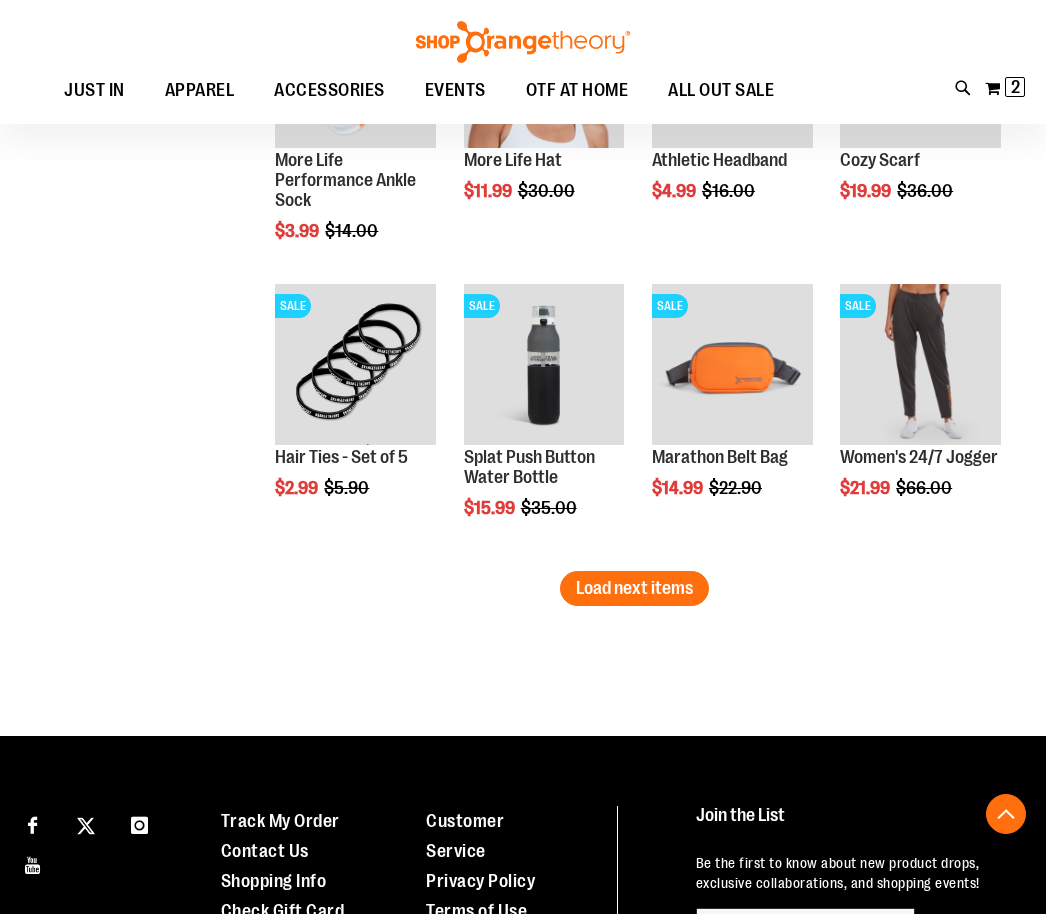 click on "Load next items" at bounding box center (634, 588) 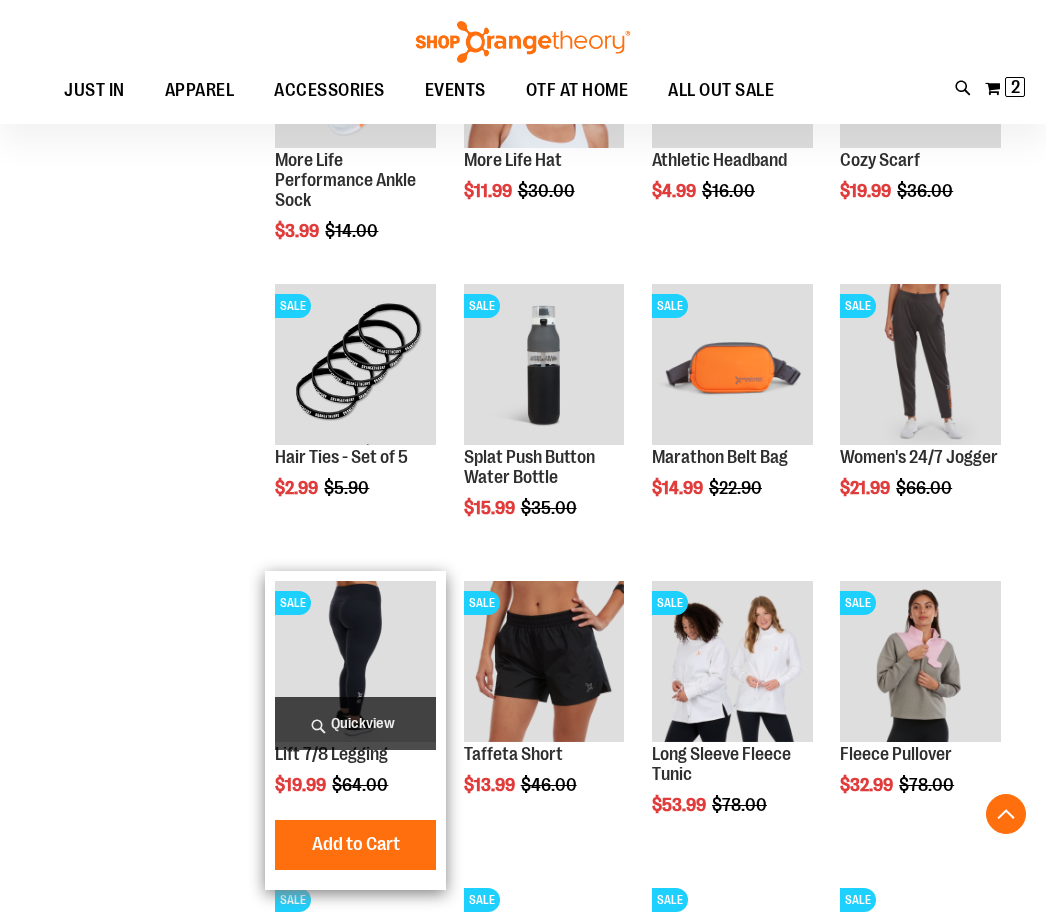 click at bounding box center (355, 661) 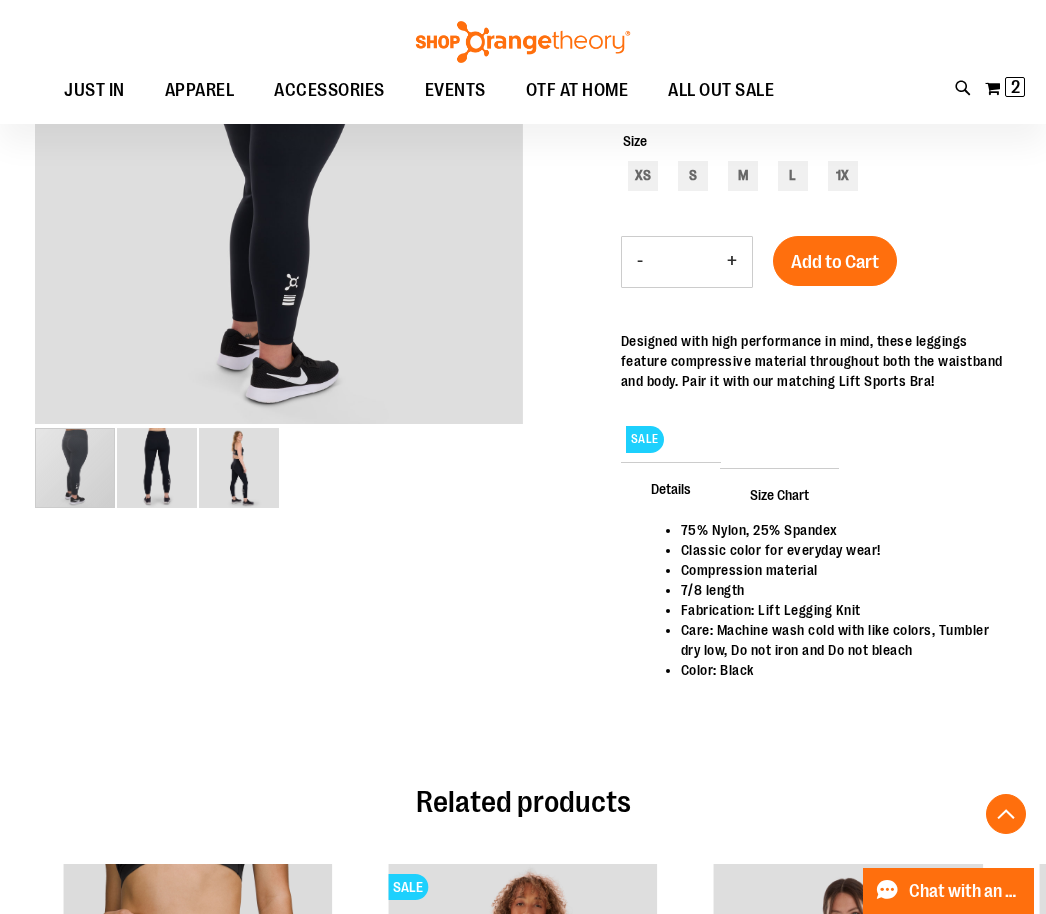 scroll, scrollTop: 338, scrollLeft: 0, axis: vertical 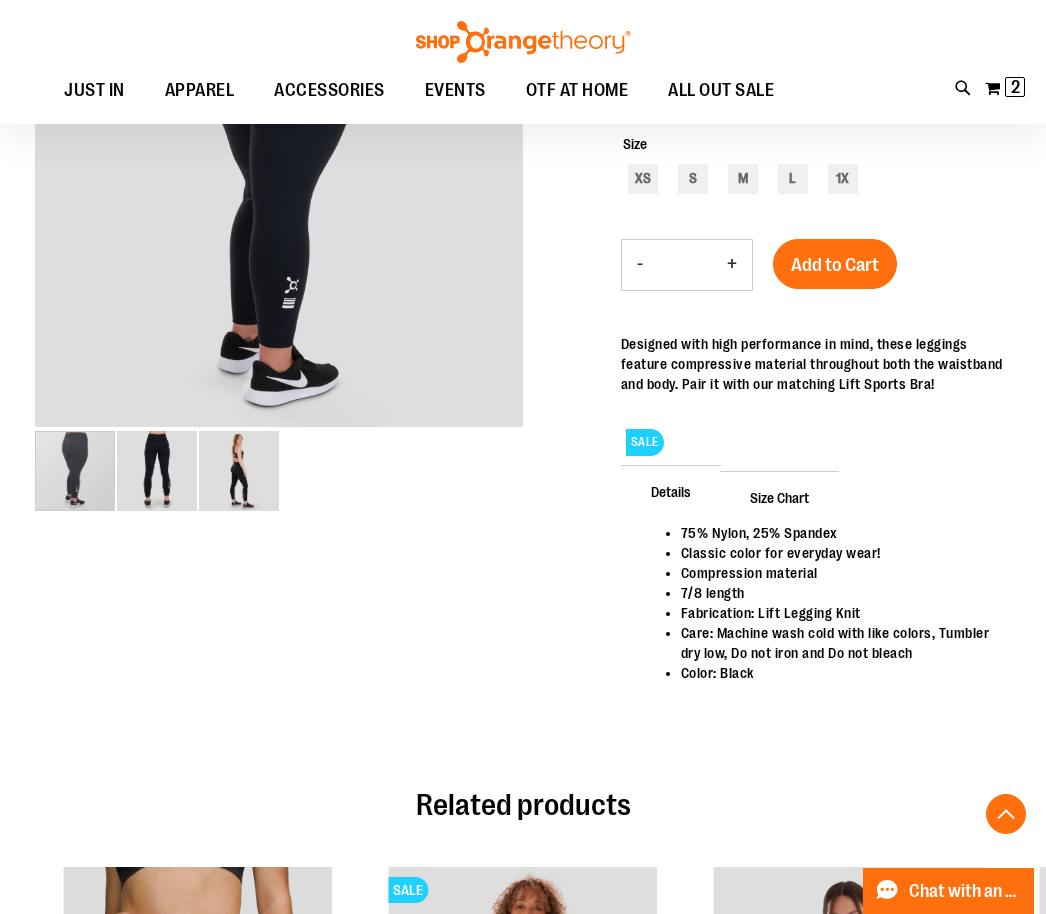 click on "Size Chart" at bounding box center (779, 497) 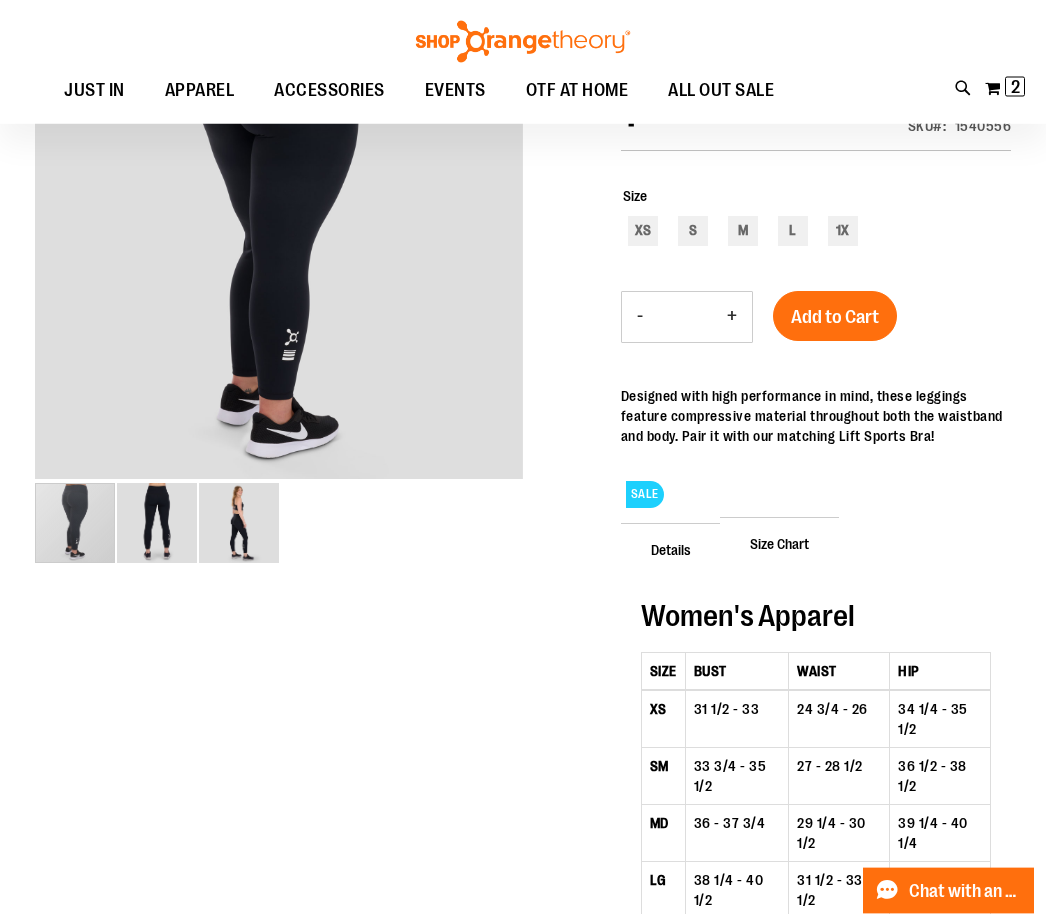 scroll, scrollTop: 168, scrollLeft: 0, axis: vertical 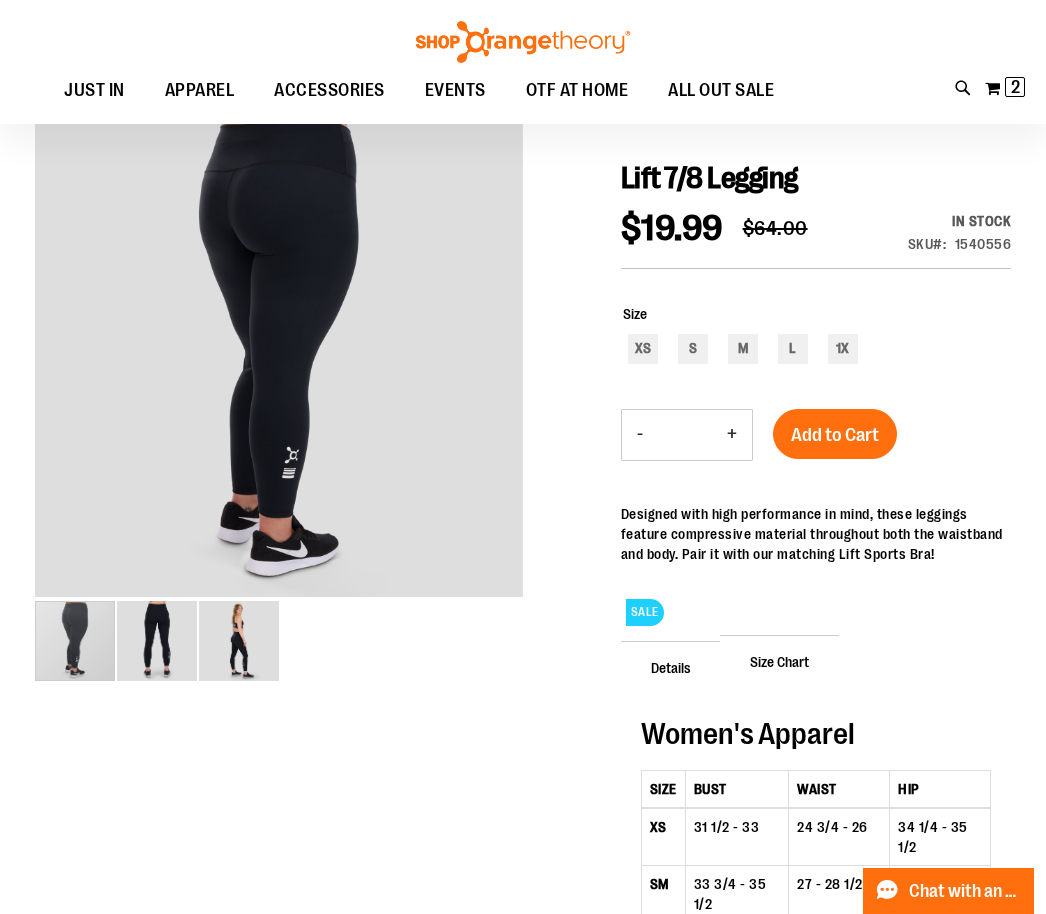 click at bounding box center (239, 641) 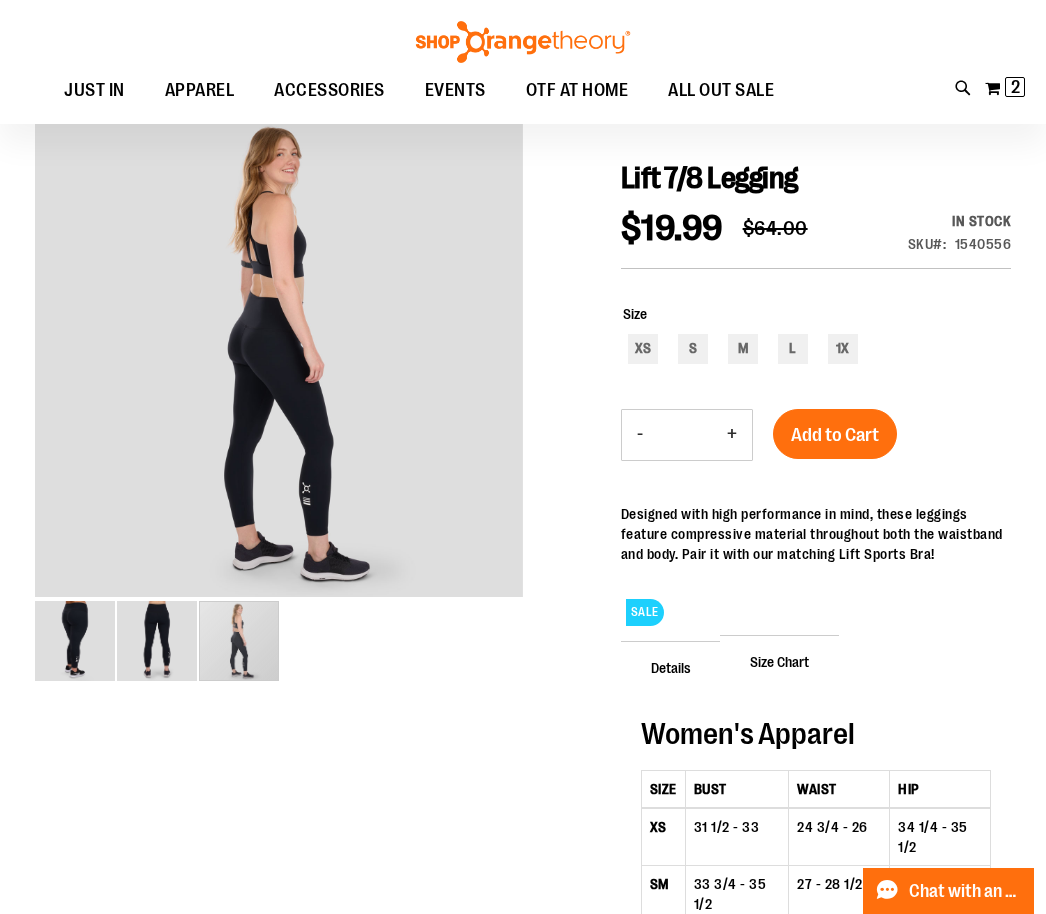 click at bounding box center (75, 641) 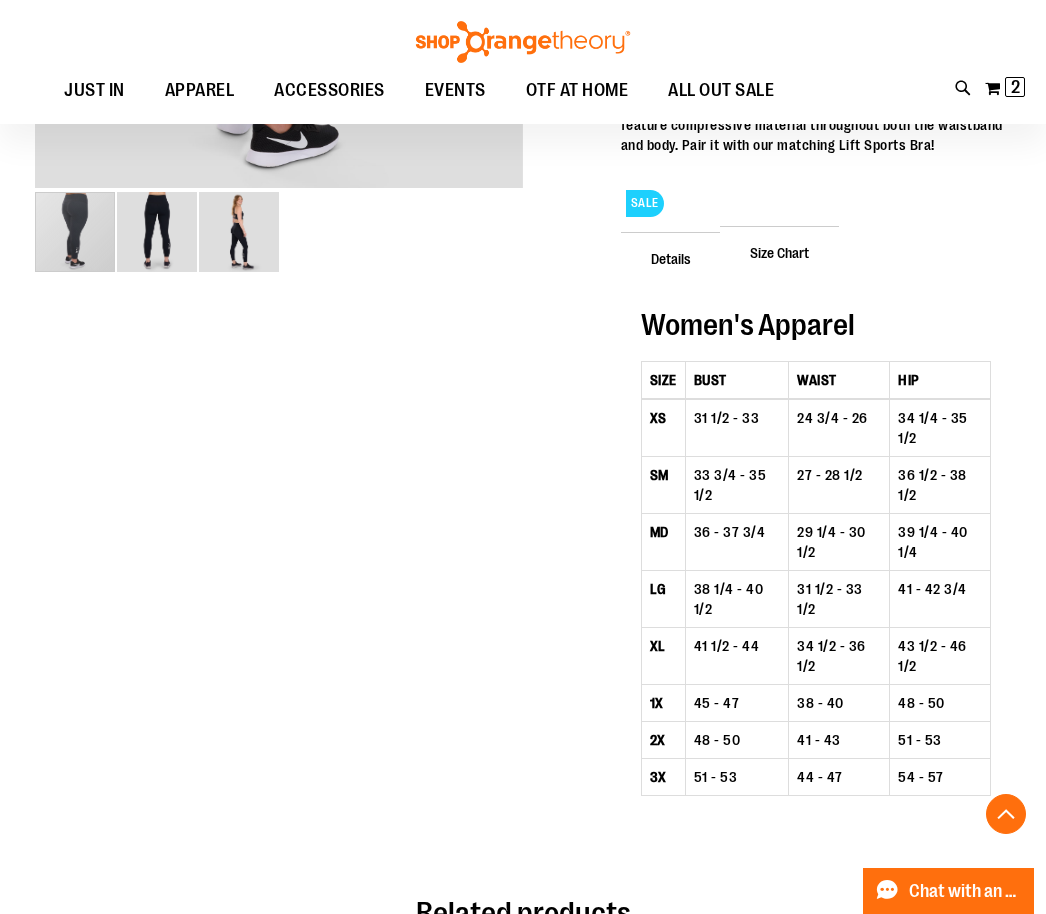 scroll, scrollTop: 0, scrollLeft: 0, axis: both 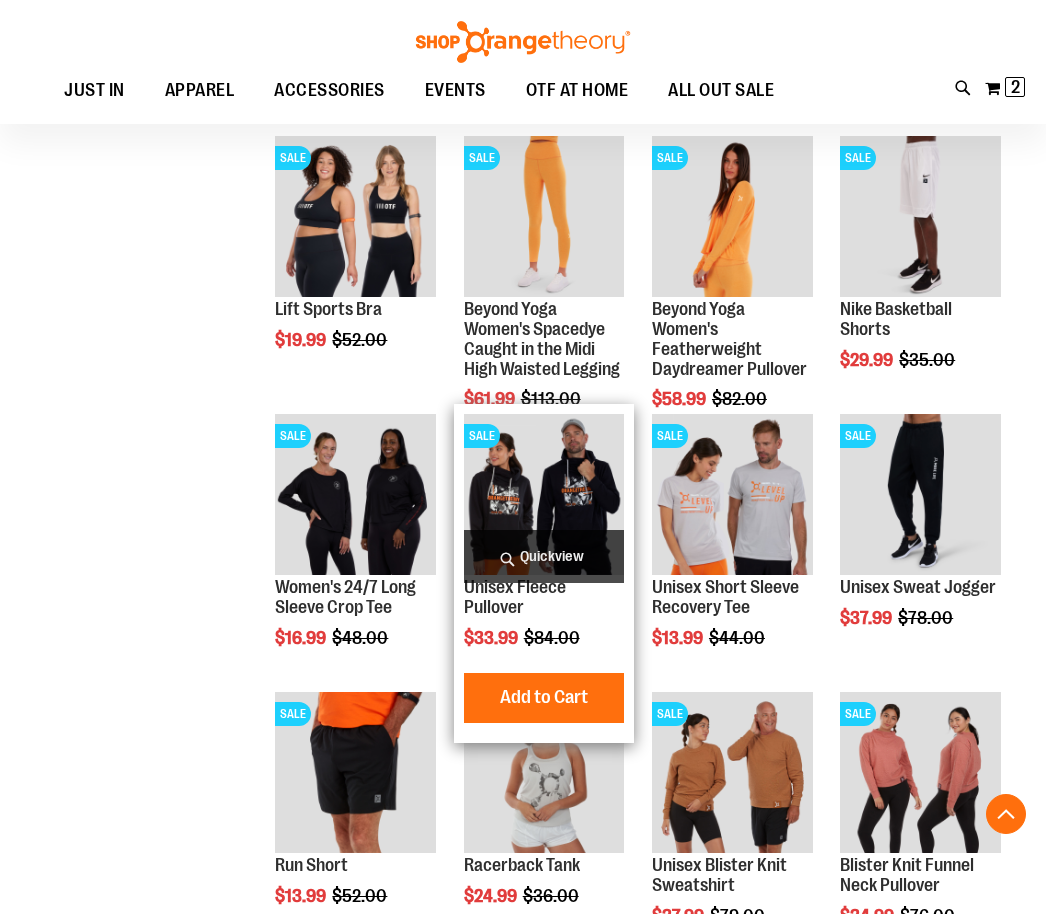 click at bounding box center [544, 494] 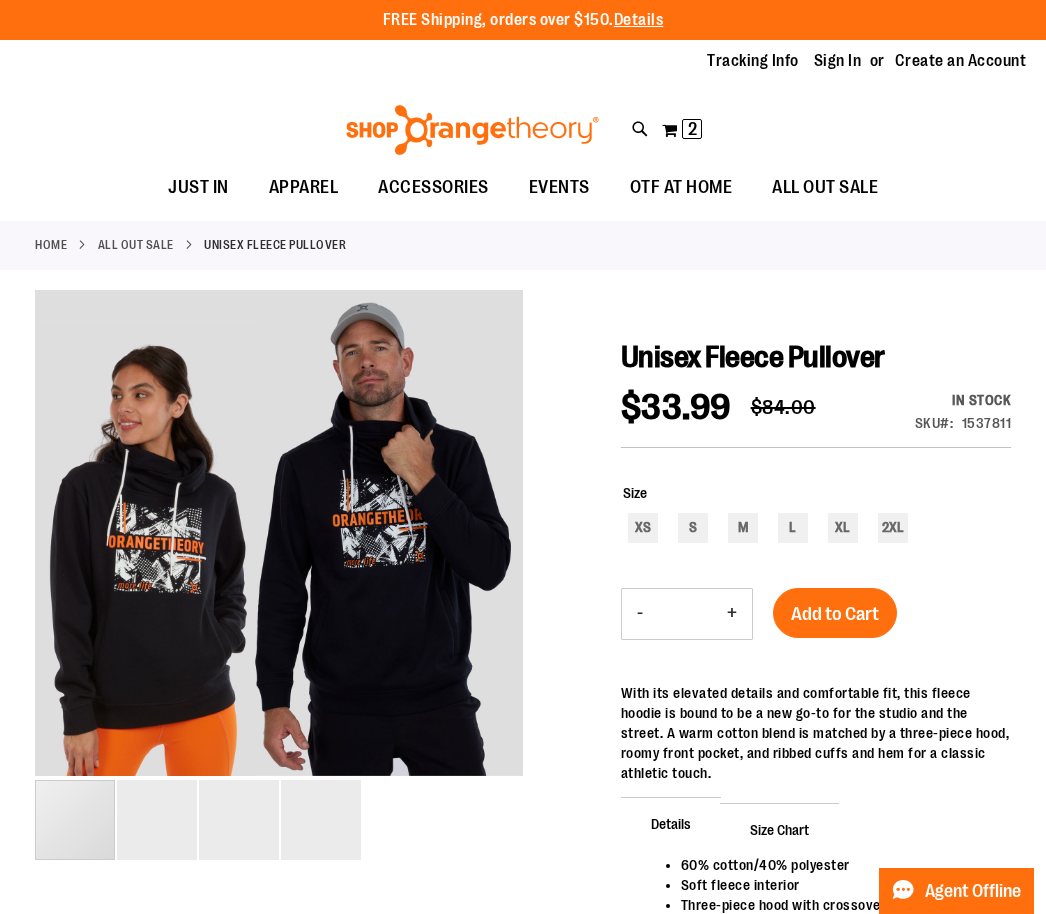 scroll, scrollTop: 0, scrollLeft: 0, axis: both 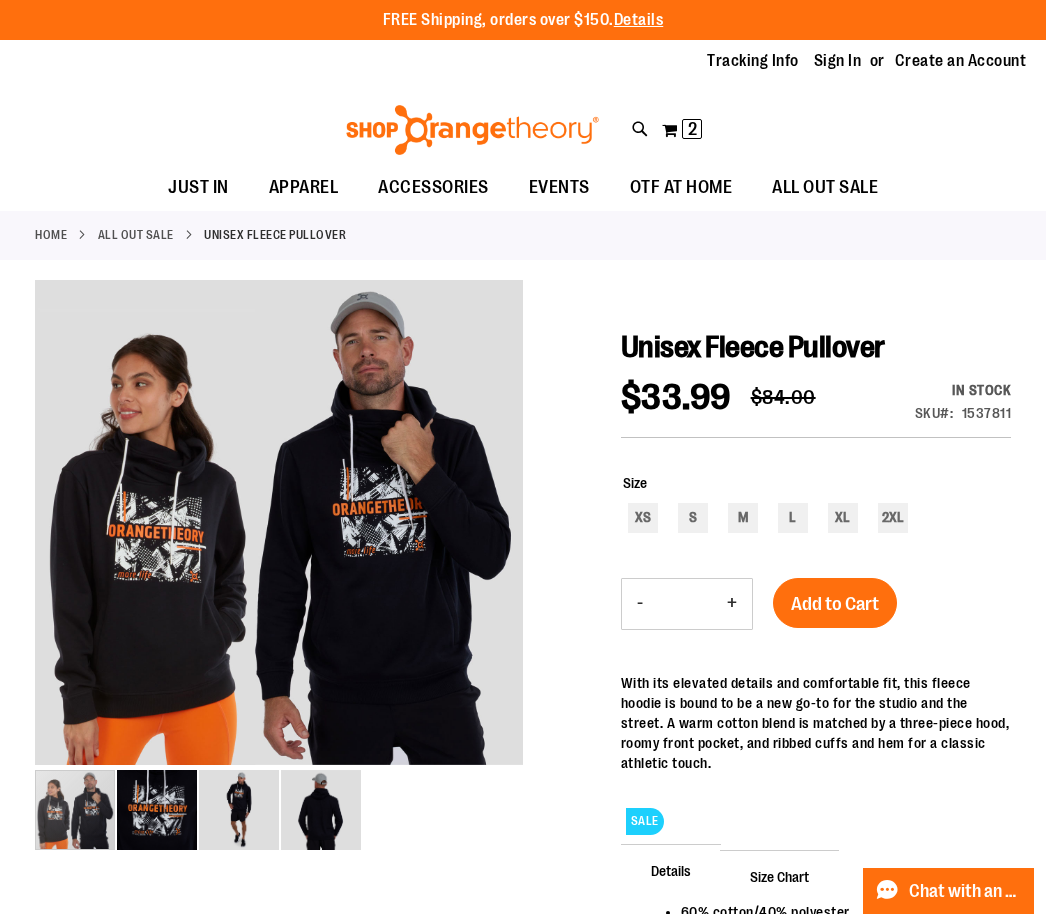 click at bounding box center [239, 810] 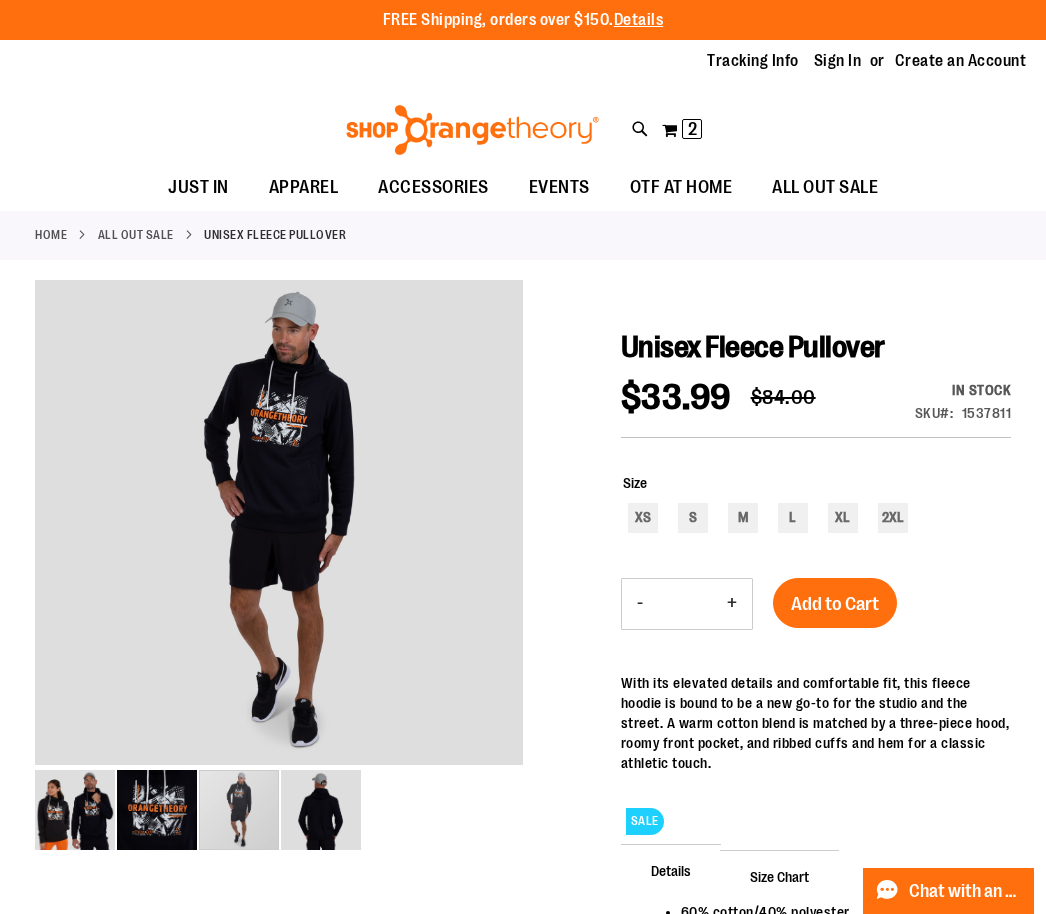 click at bounding box center [75, 810] 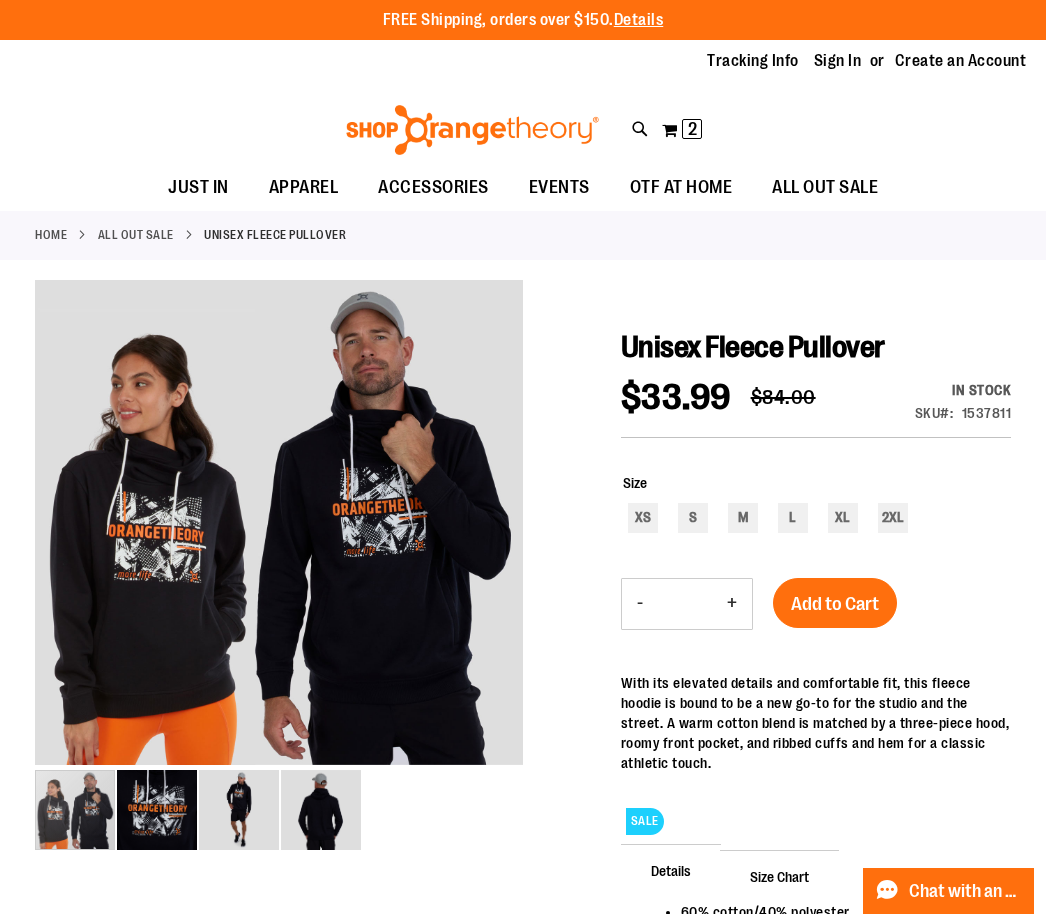 click at bounding box center [157, 810] 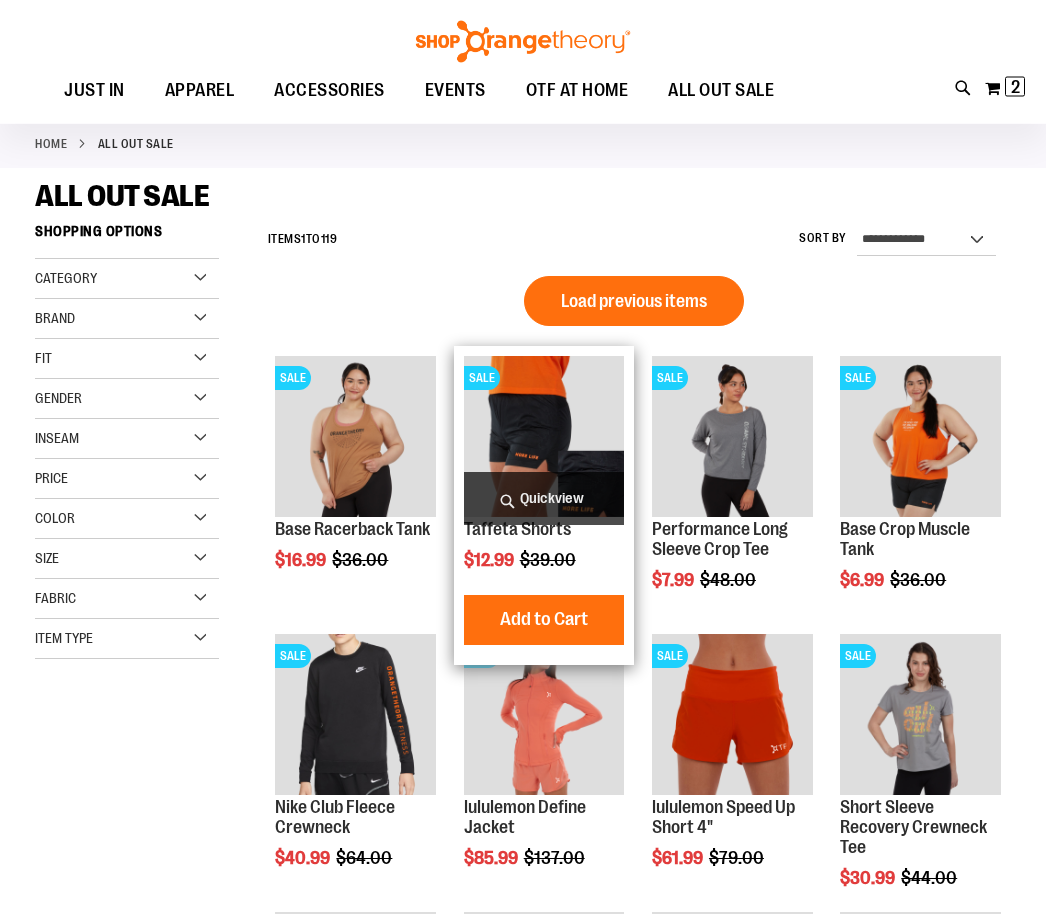 scroll, scrollTop: 91, scrollLeft: 0, axis: vertical 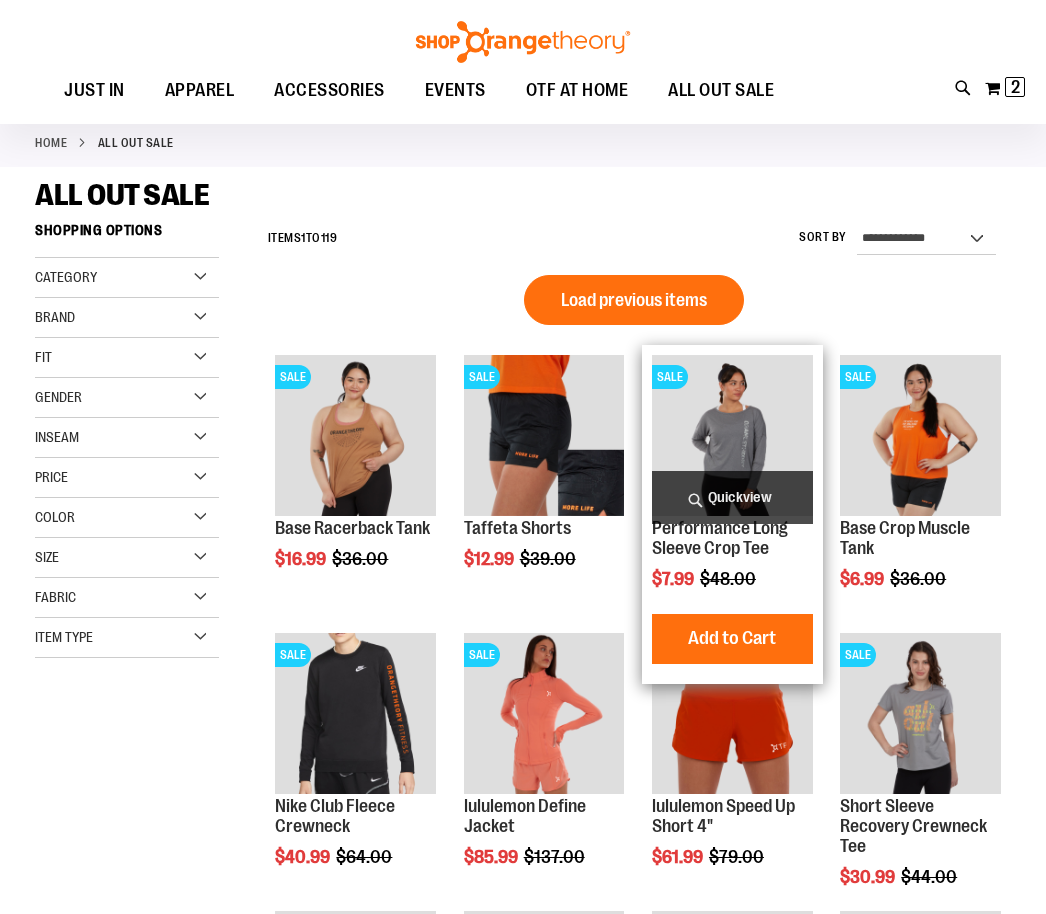 click at bounding box center [732, 435] 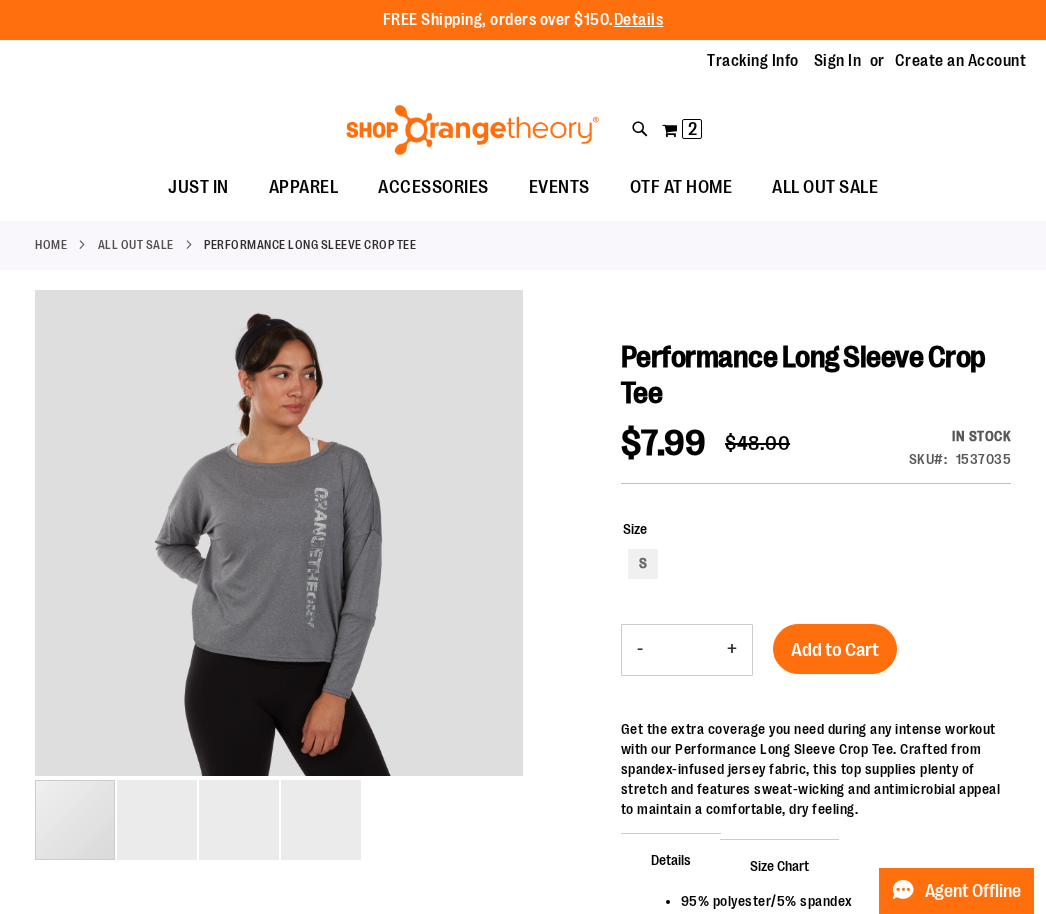 scroll, scrollTop: 0, scrollLeft: 0, axis: both 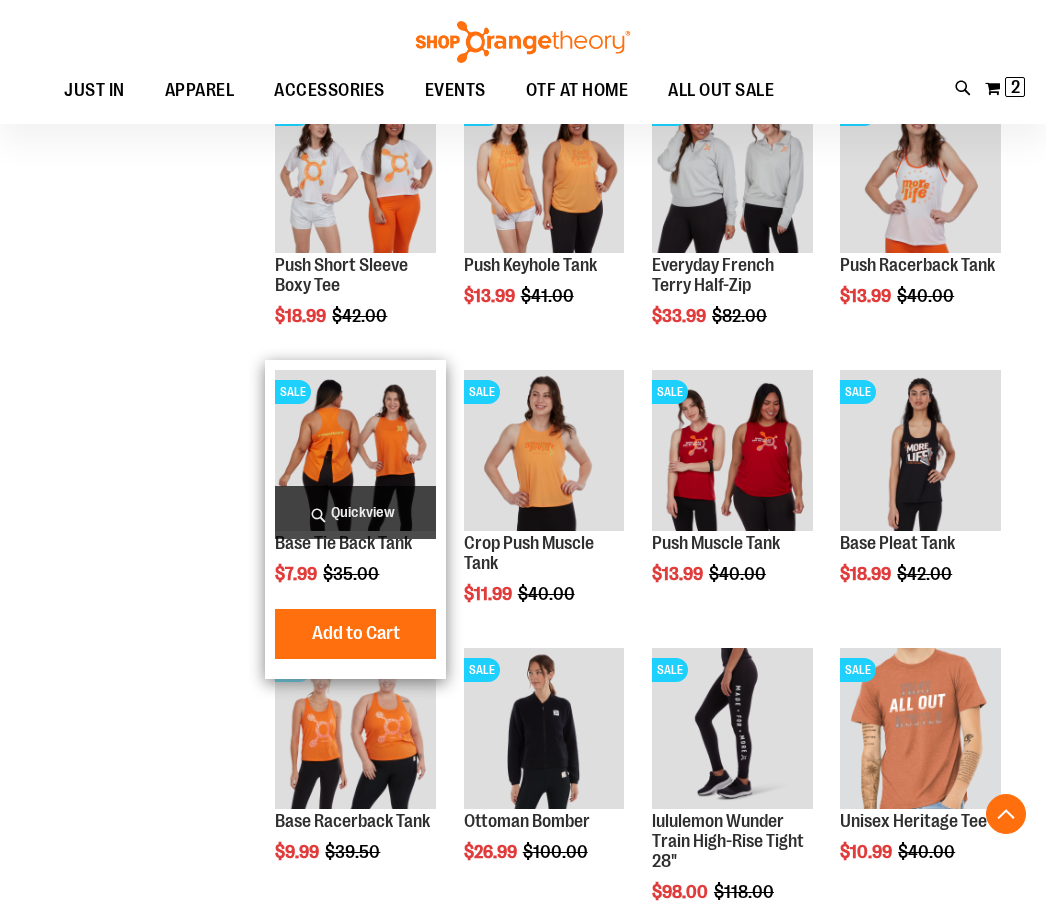 click at bounding box center [355, 450] 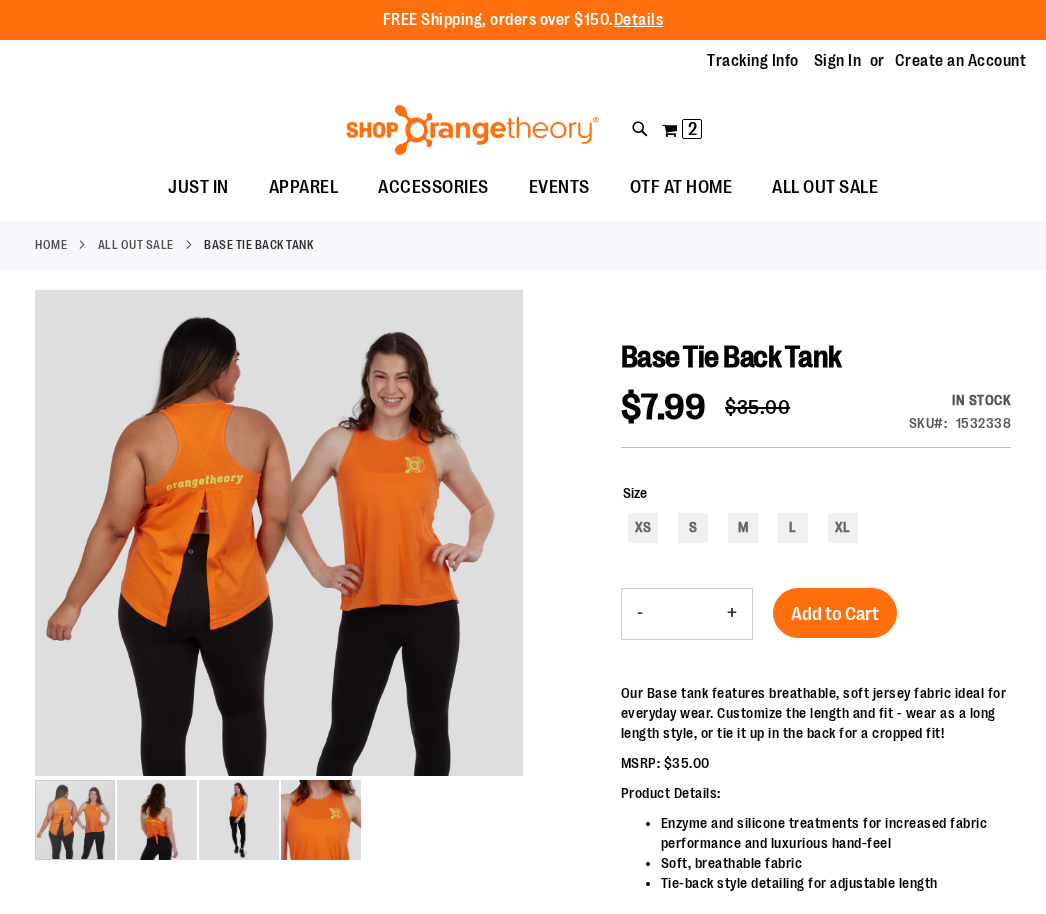 scroll, scrollTop: 0, scrollLeft: 0, axis: both 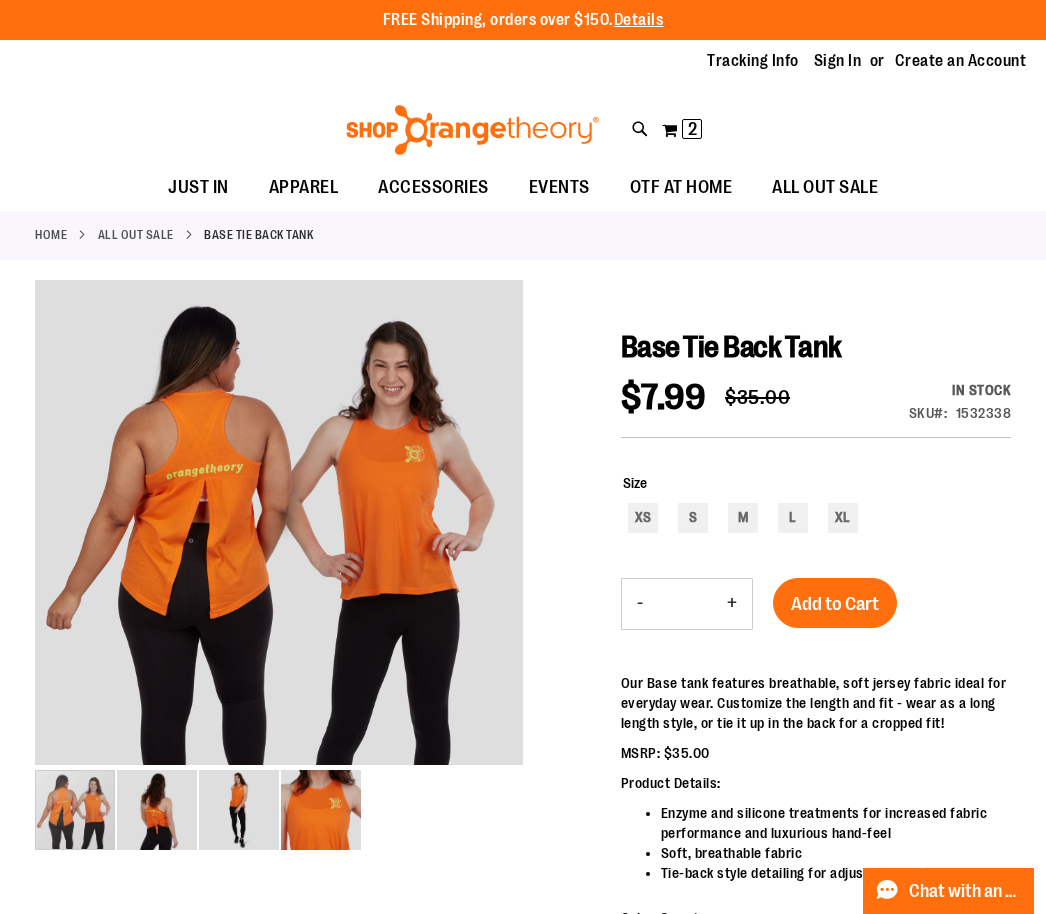 click at bounding box center (157, 810) 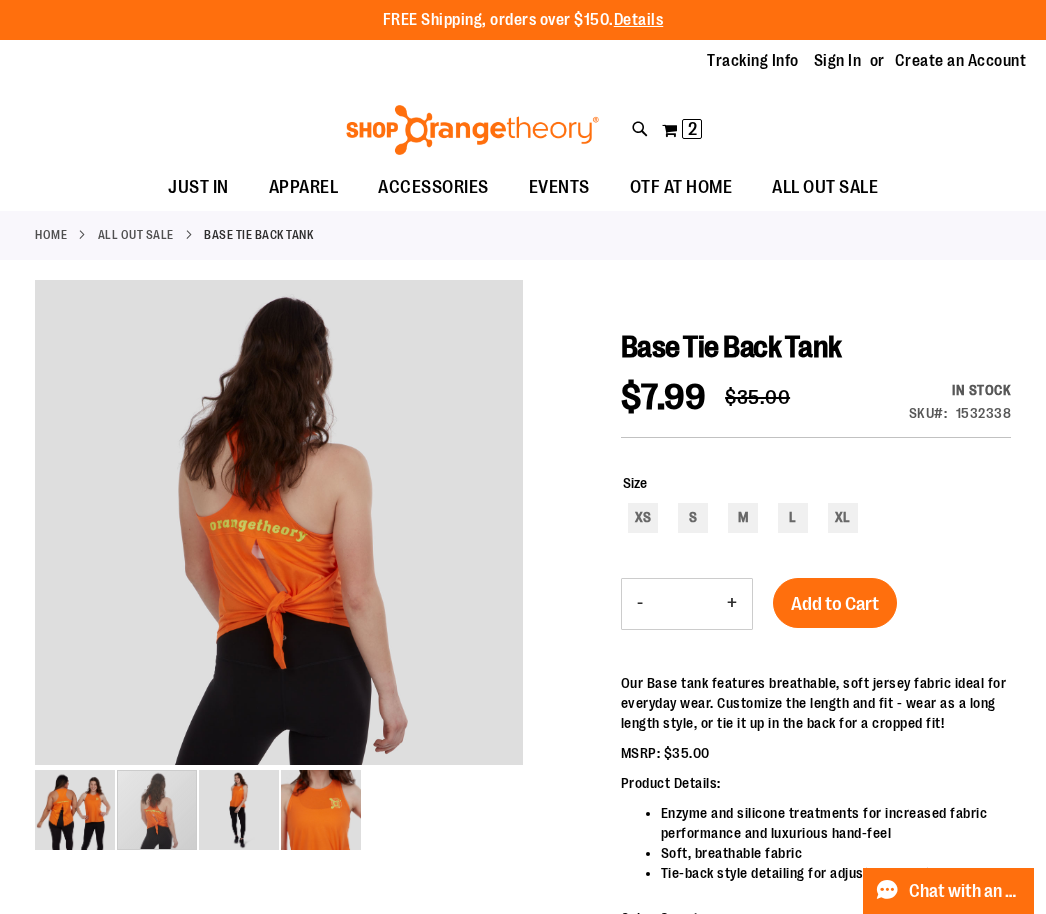 click at bounding box center [75, 810] 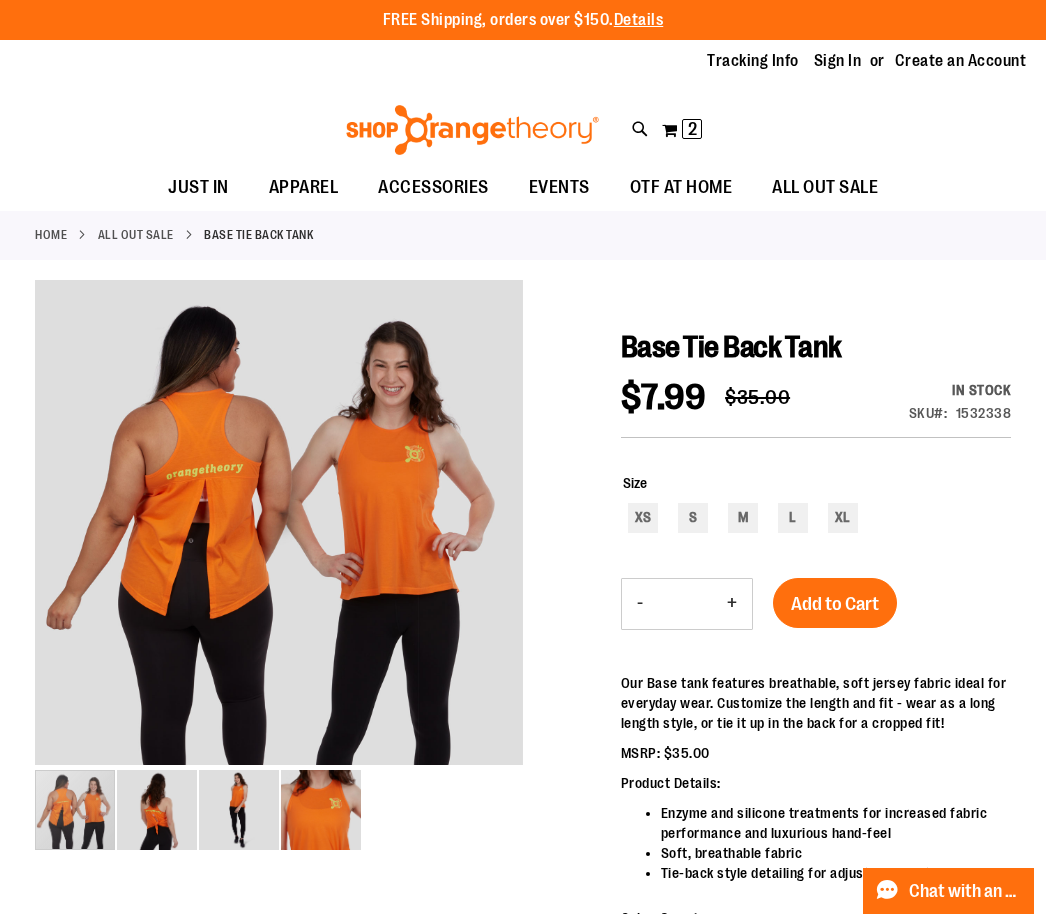 click at bounding box center [321, 810] 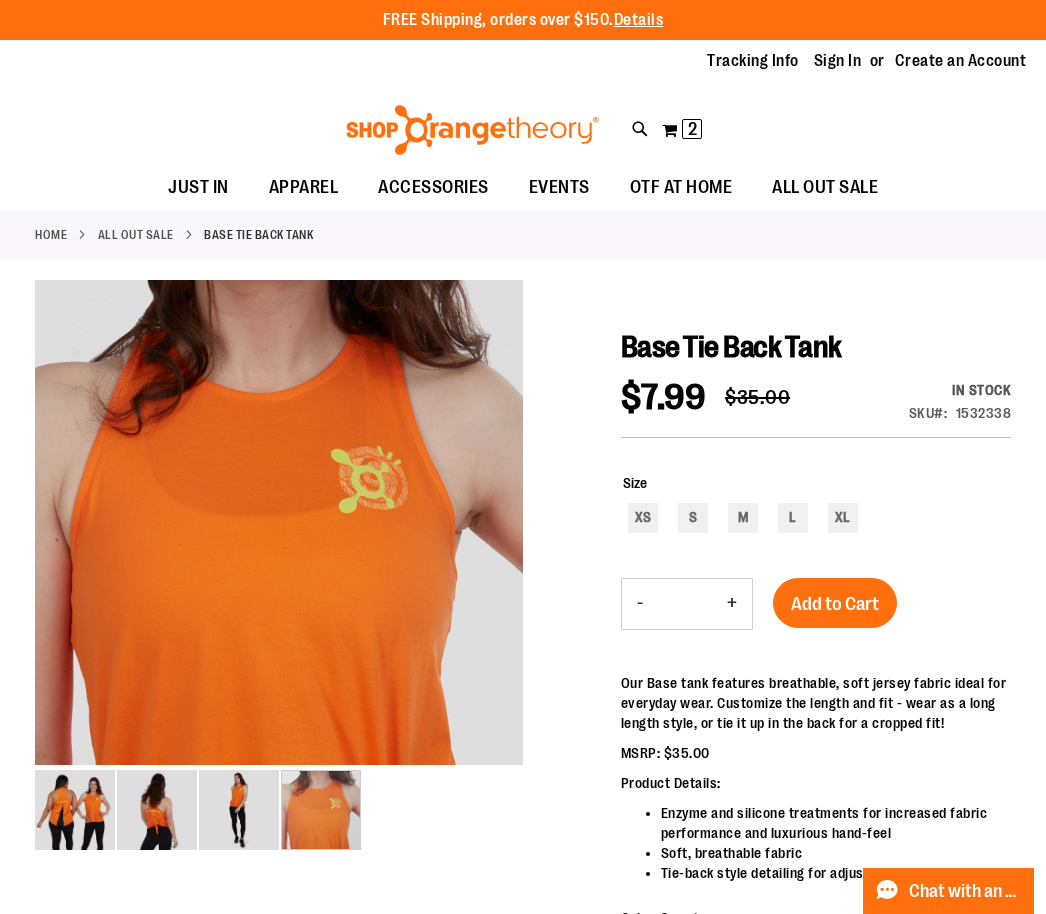 click at bounding box center (239, 810) 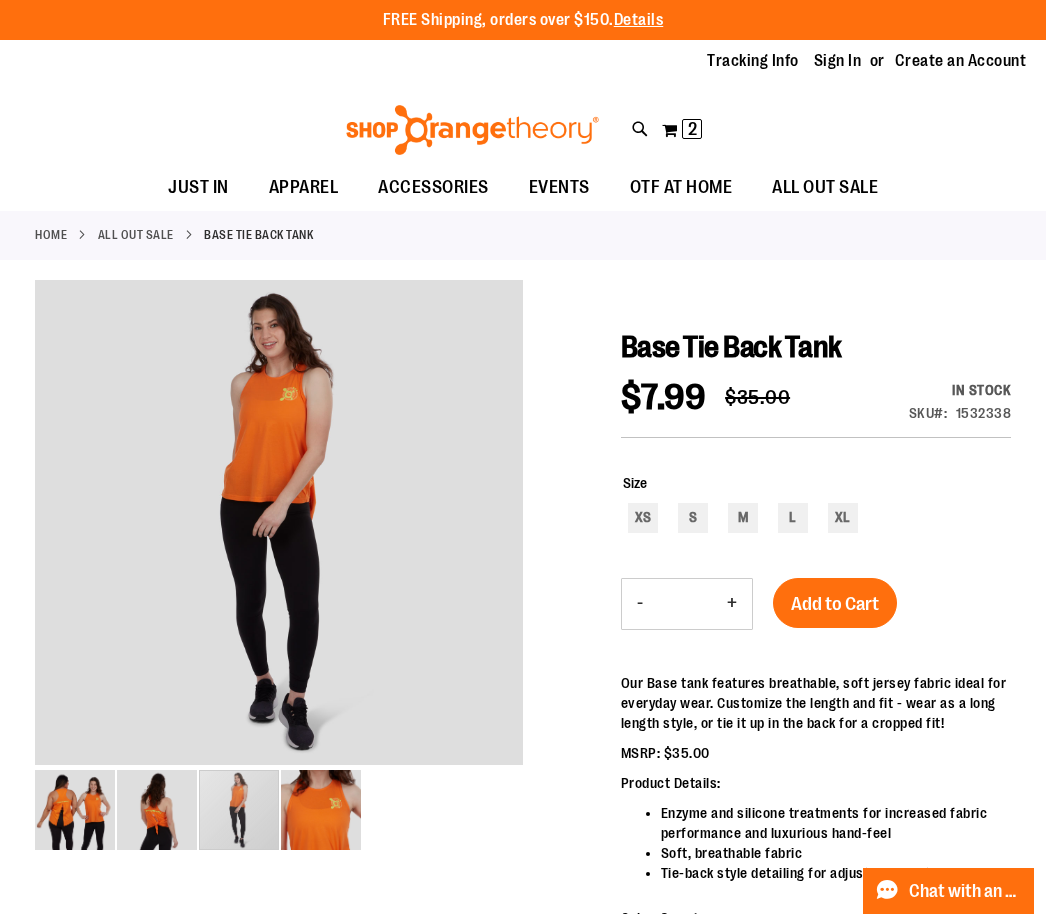 click at bounding box center [157, 810] 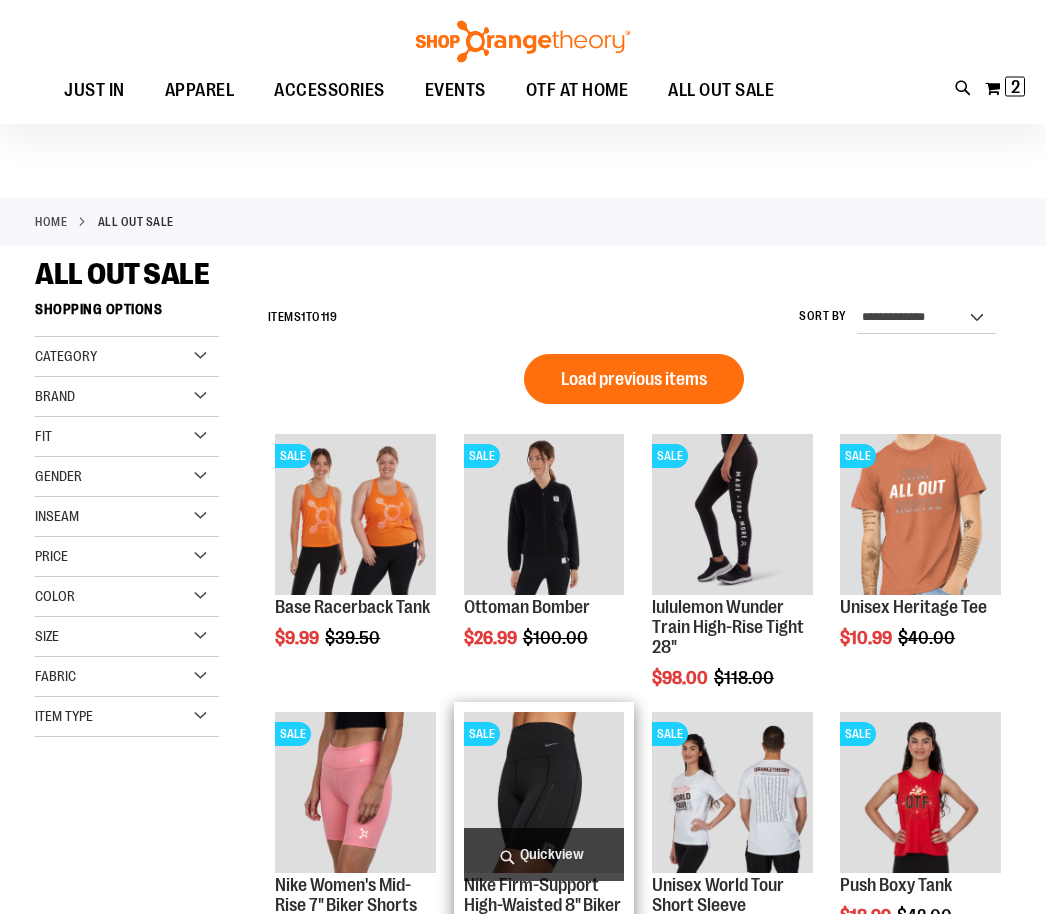 scroll, scrollTop: 12, scrollLeft: 0, axis: vertical 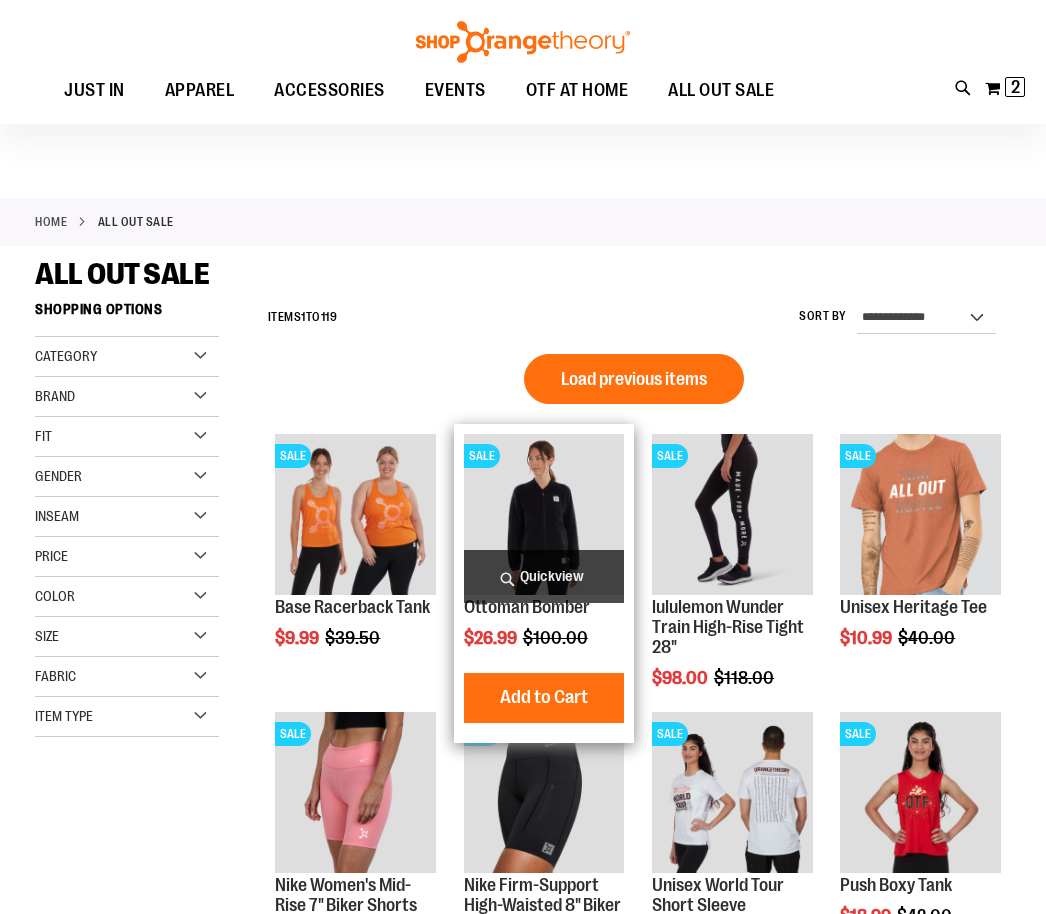 click at bounding box center [544, 514] 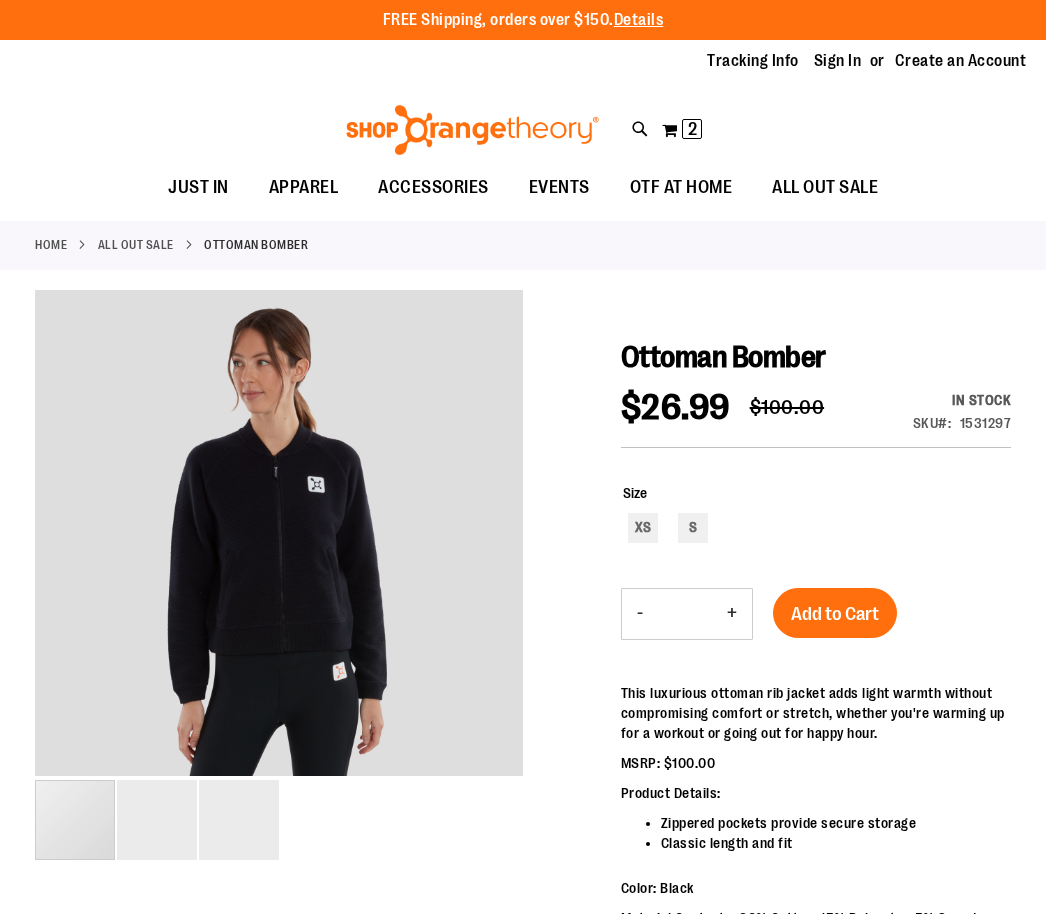 scroll, scrollTop: 0, scrollLeft: 0, axis: both 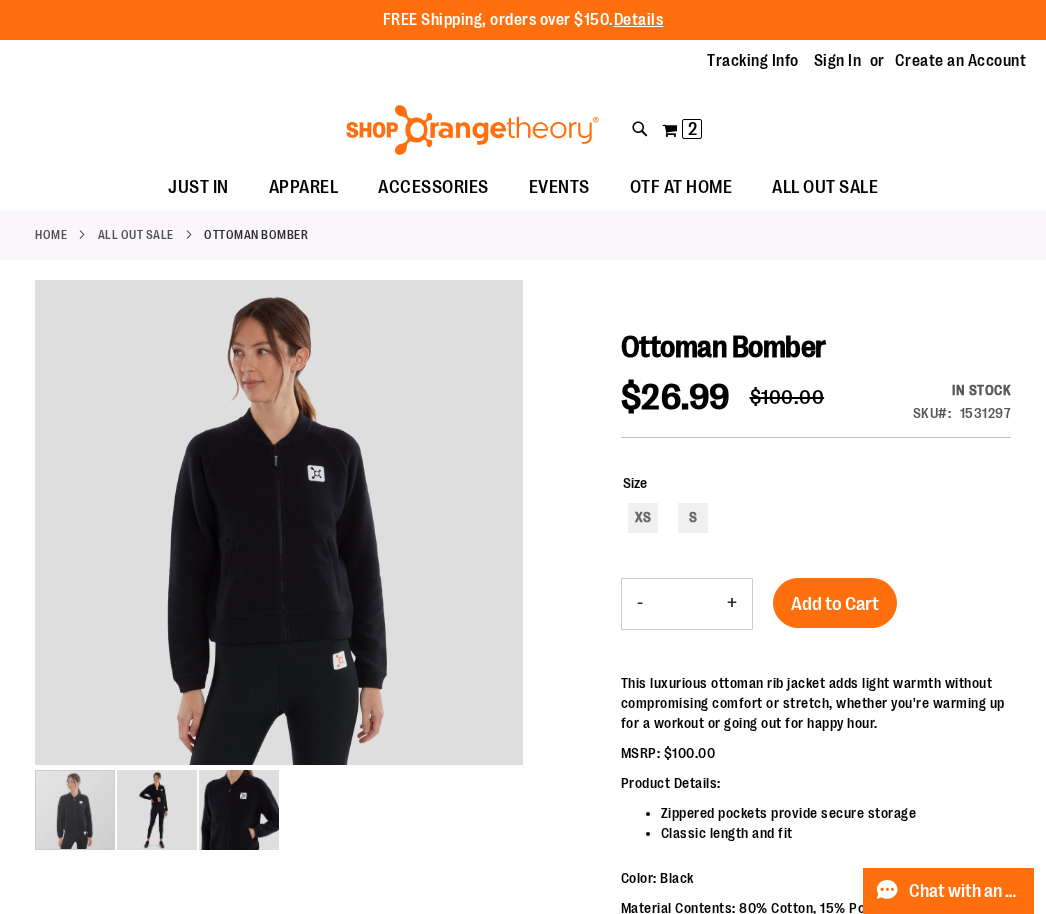 click at bounding box center [157, 810] 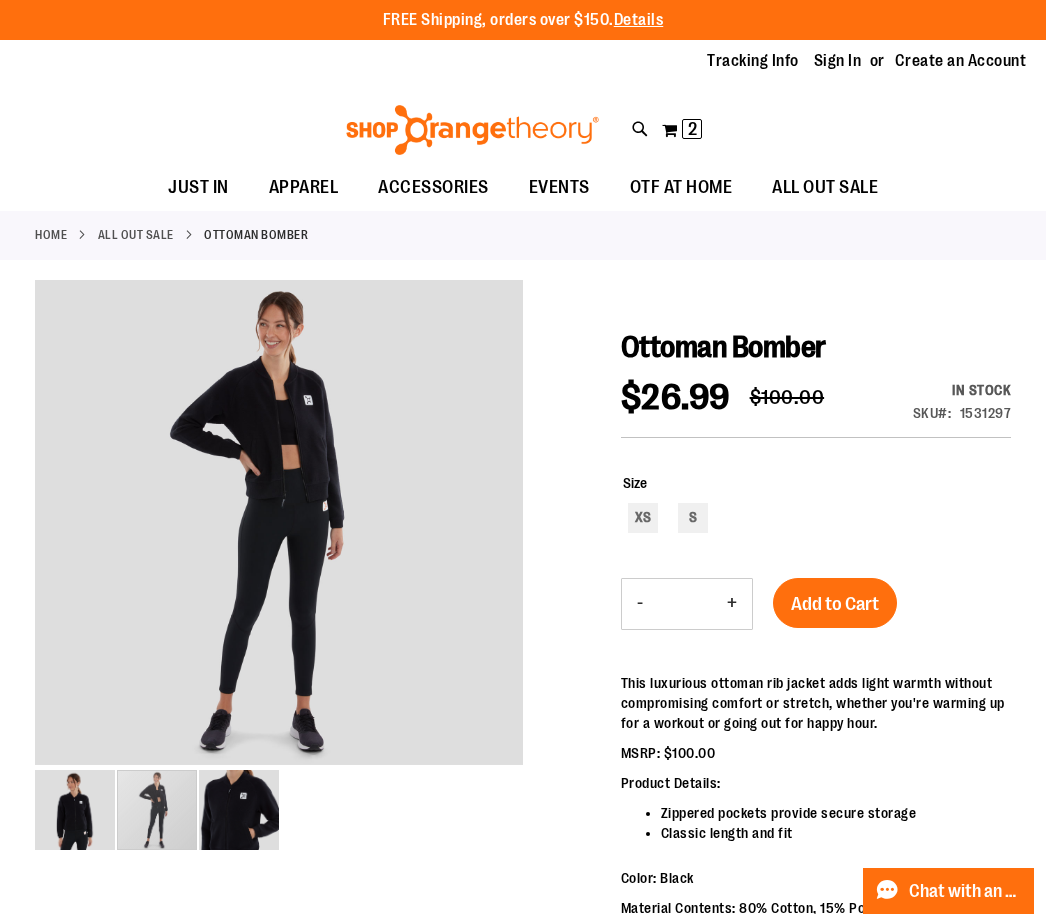 click at bounding box center (239, 810) 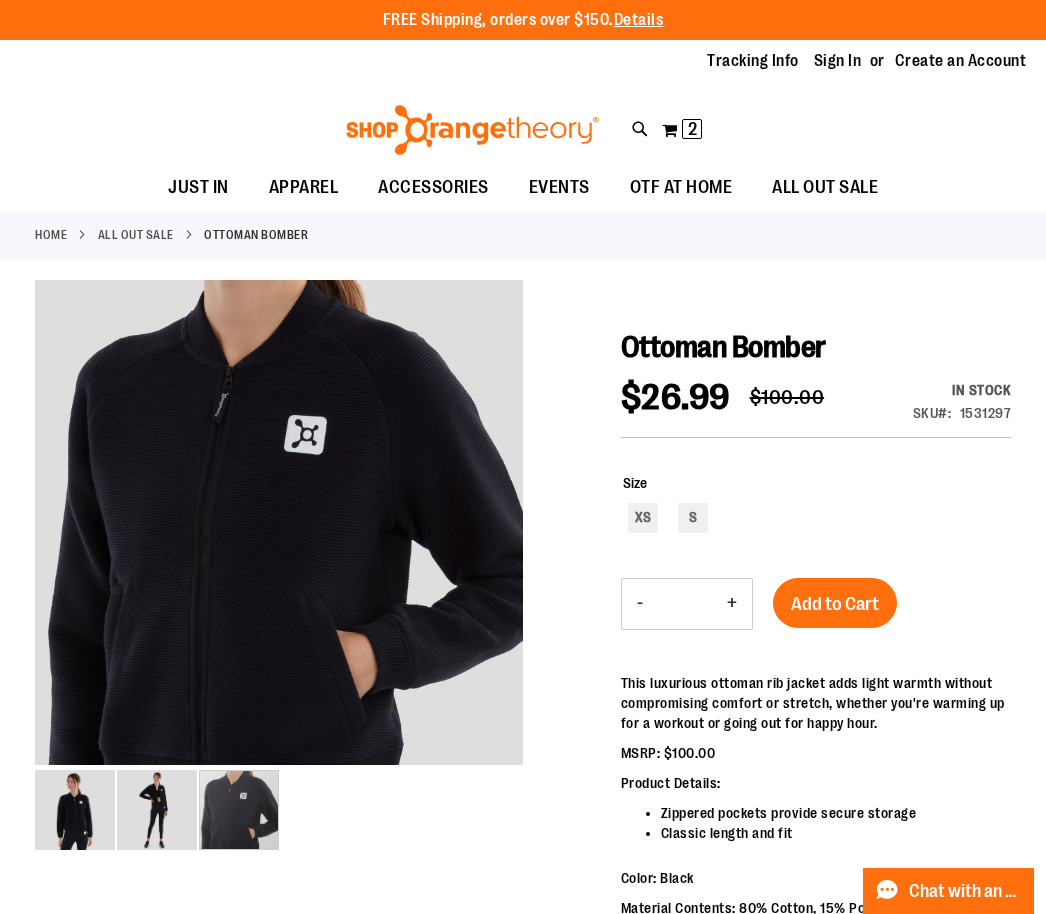 click at bounding box center (75, 810) 